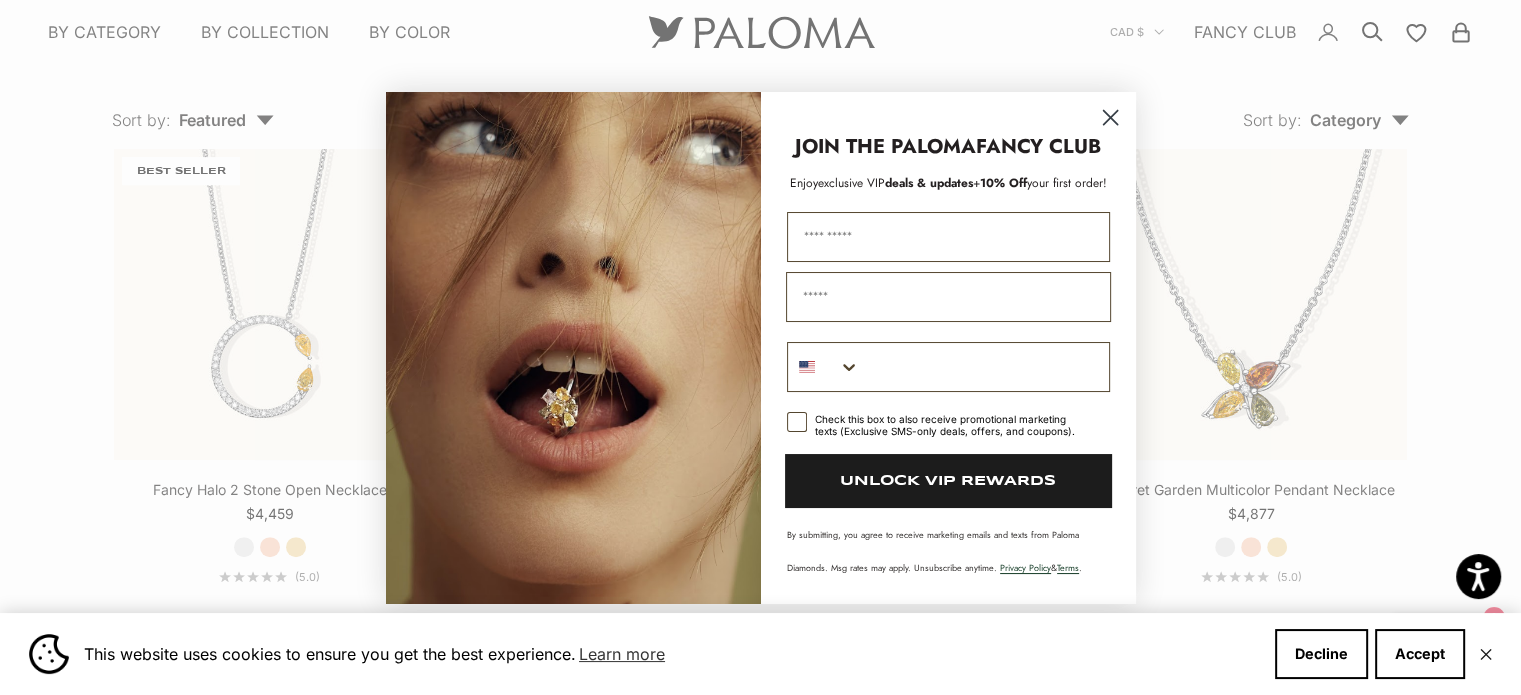 scroll, scrollTop: 884, scrollLeft: 0, axis: vertical 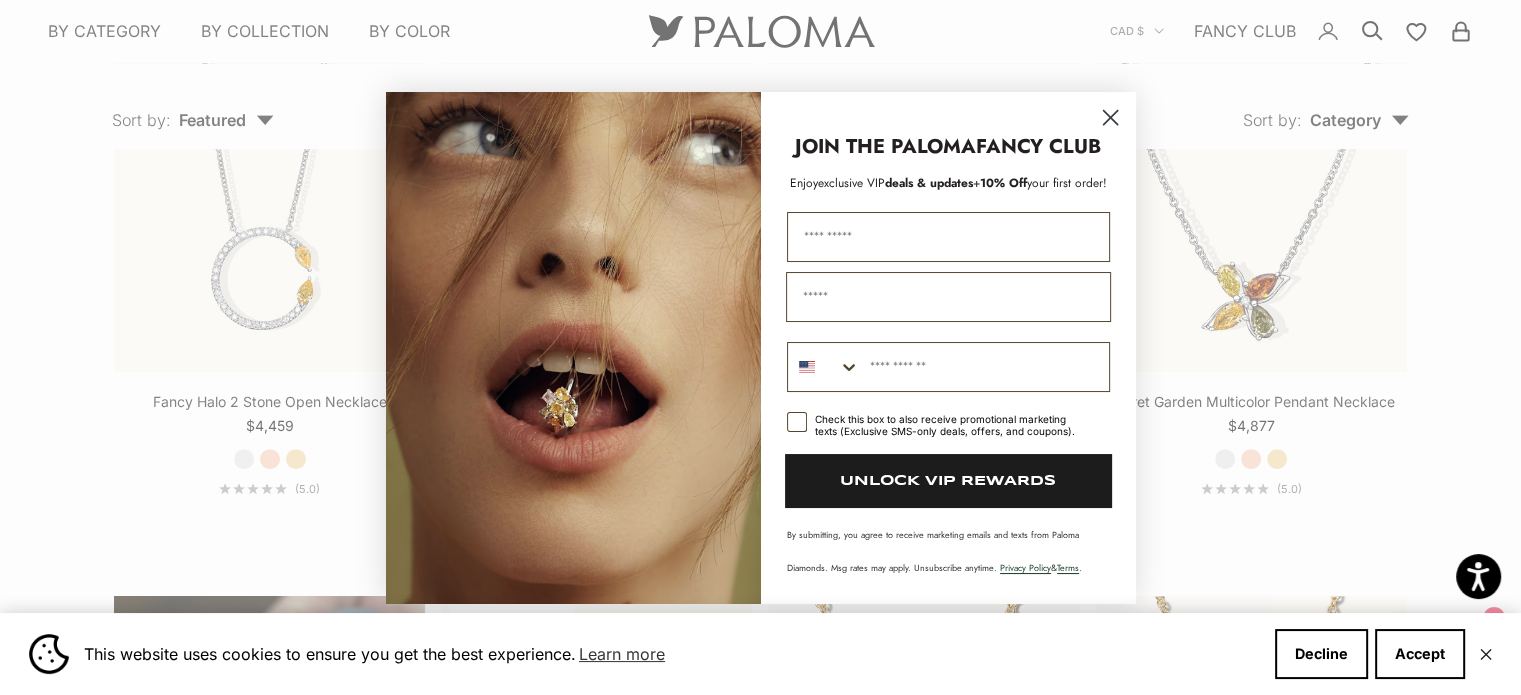 click 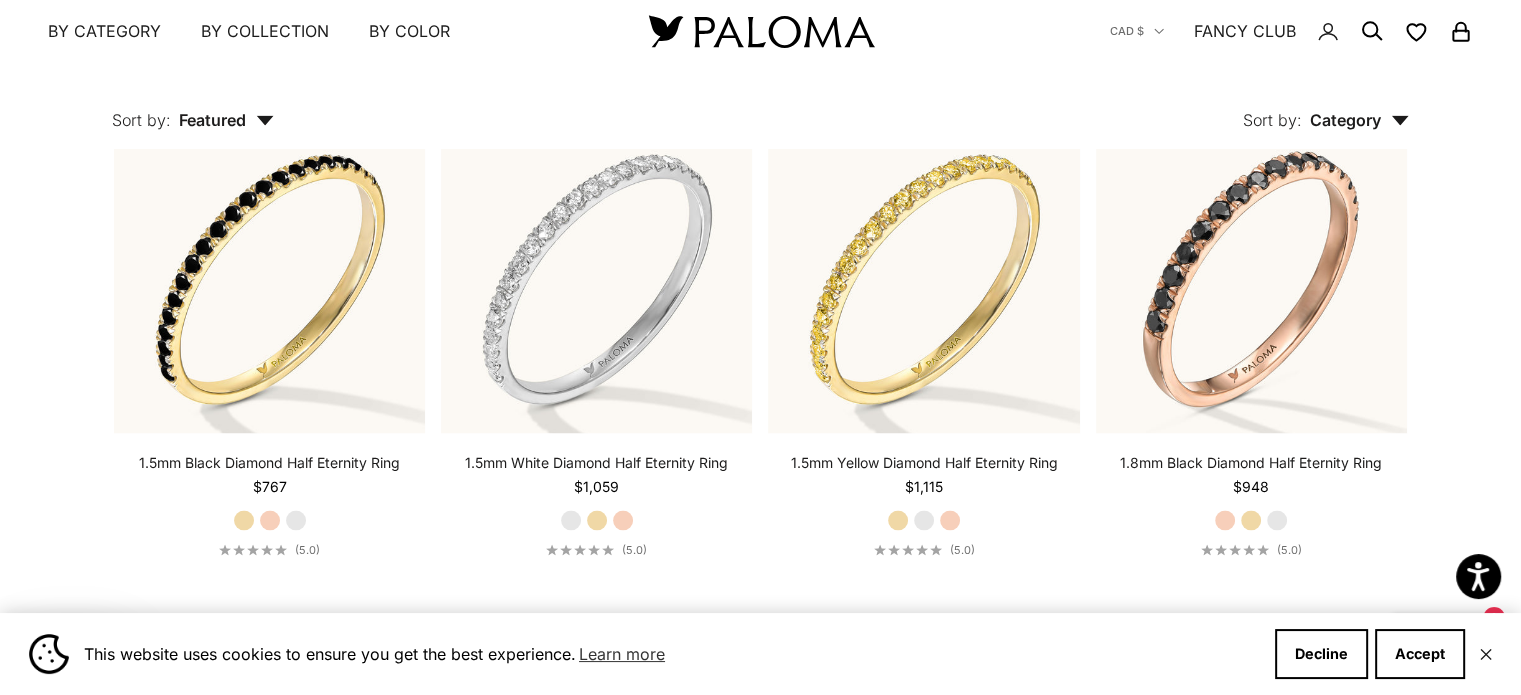 scroll, scrollTop: 2966, scrollLeft: 0, axis: vertical 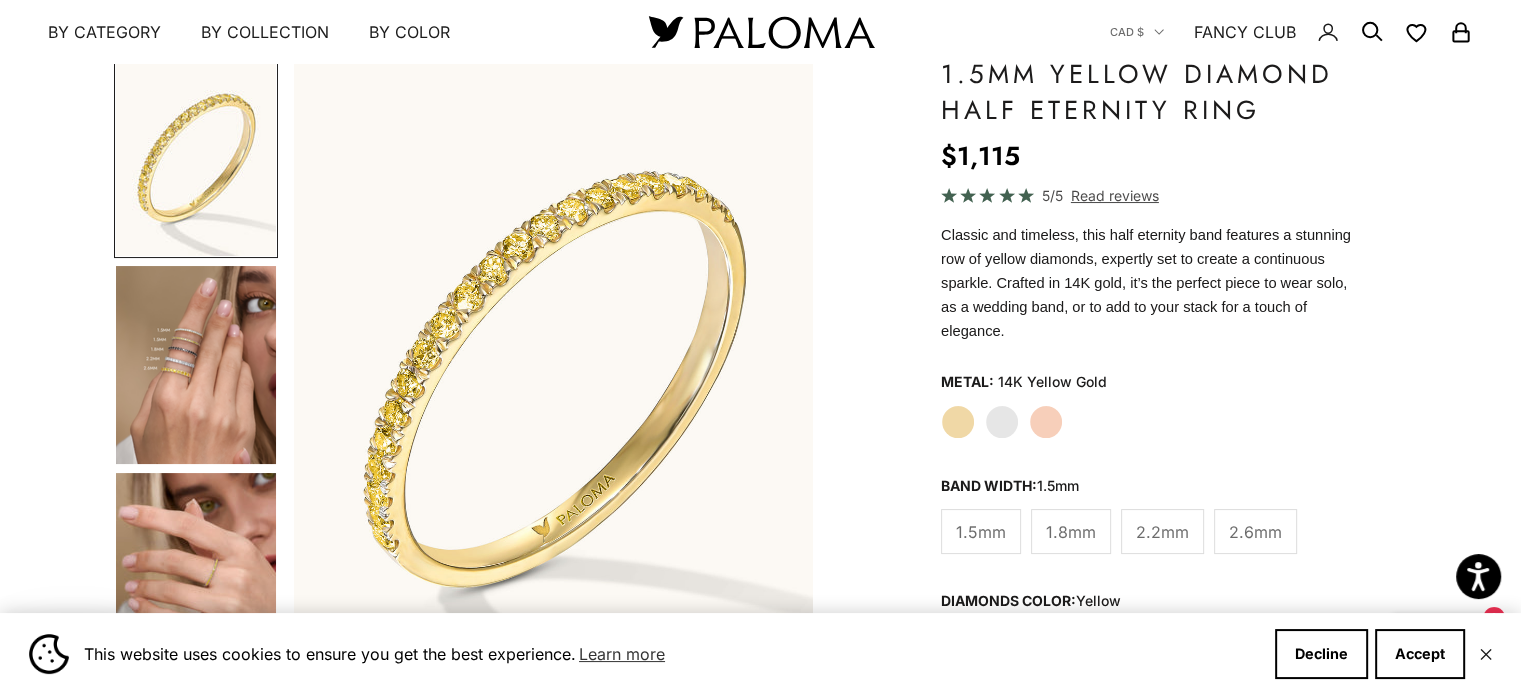 click at bounding box center [196, 365] 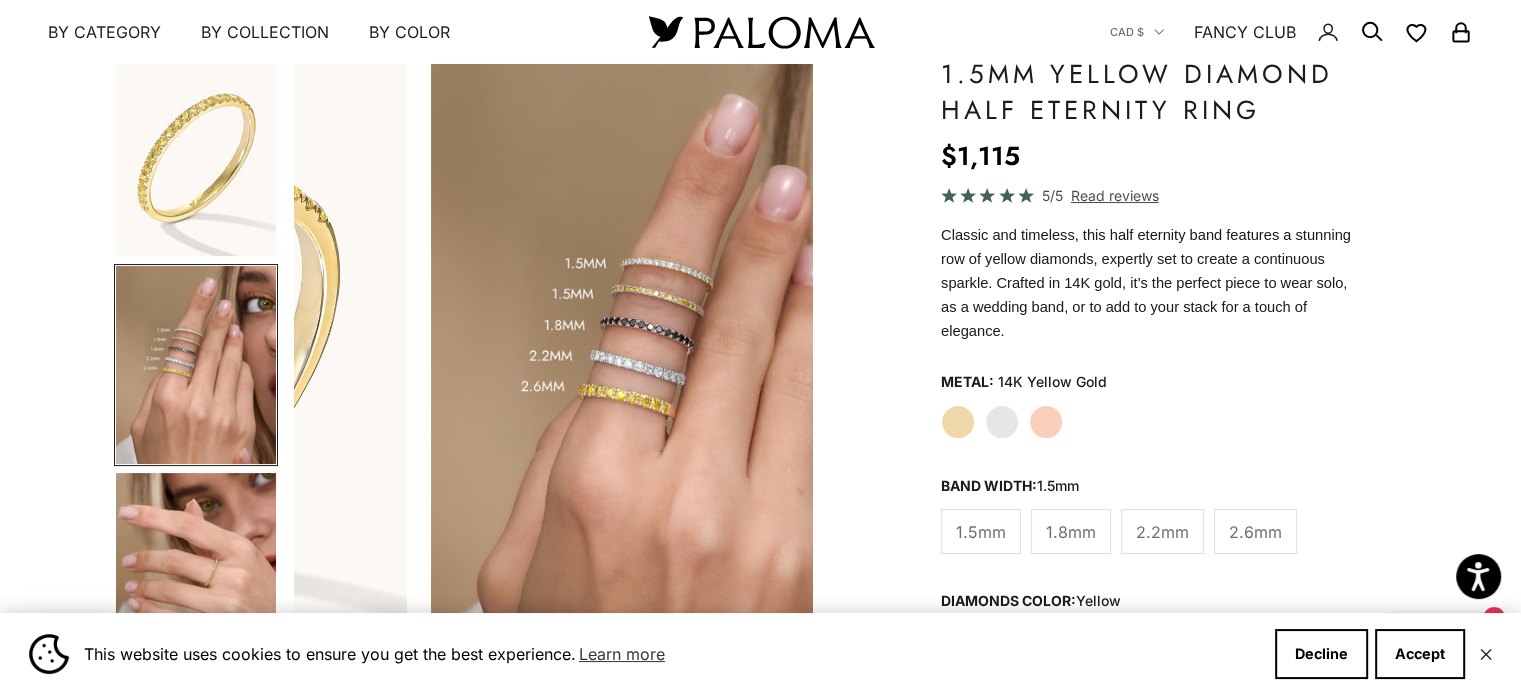 scroll, scrollTop: 0, scrollLeft: 543, axis: horizontal 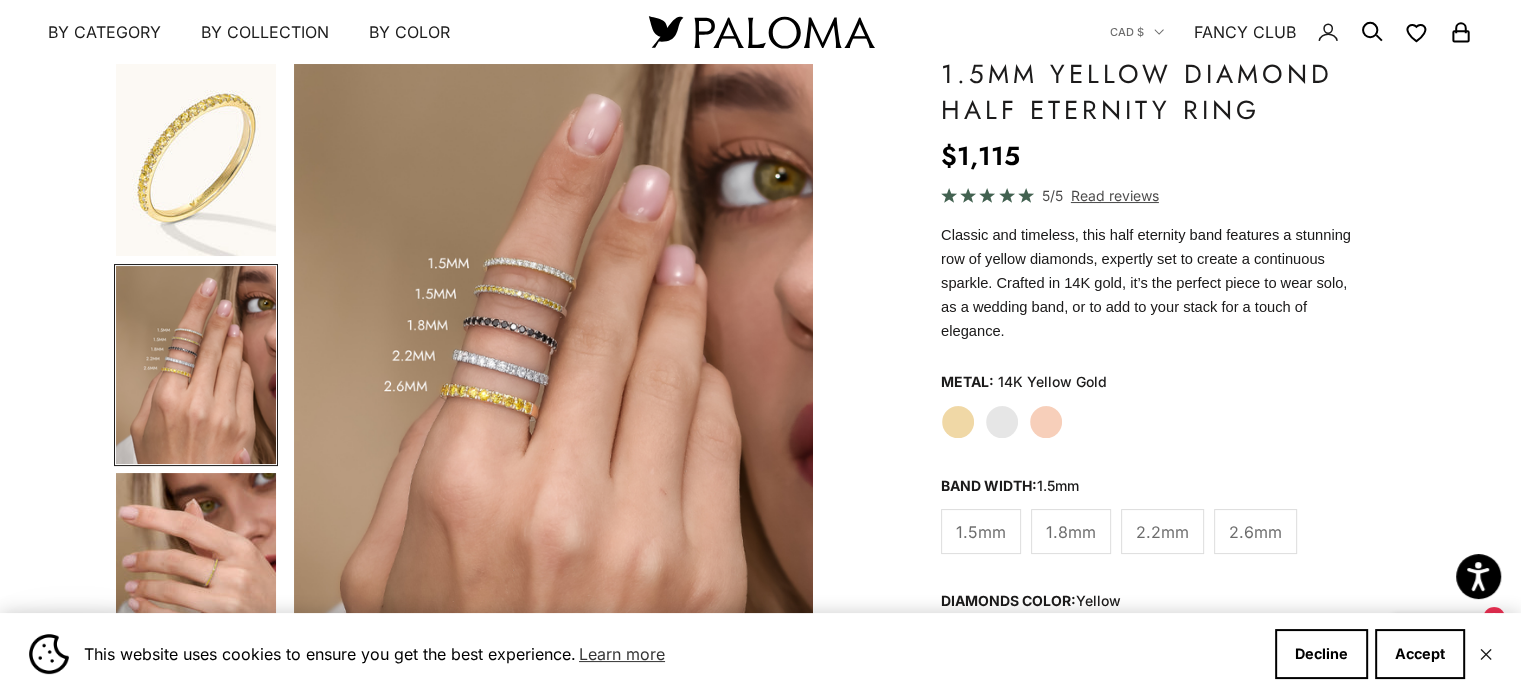 click on "1.8mm" 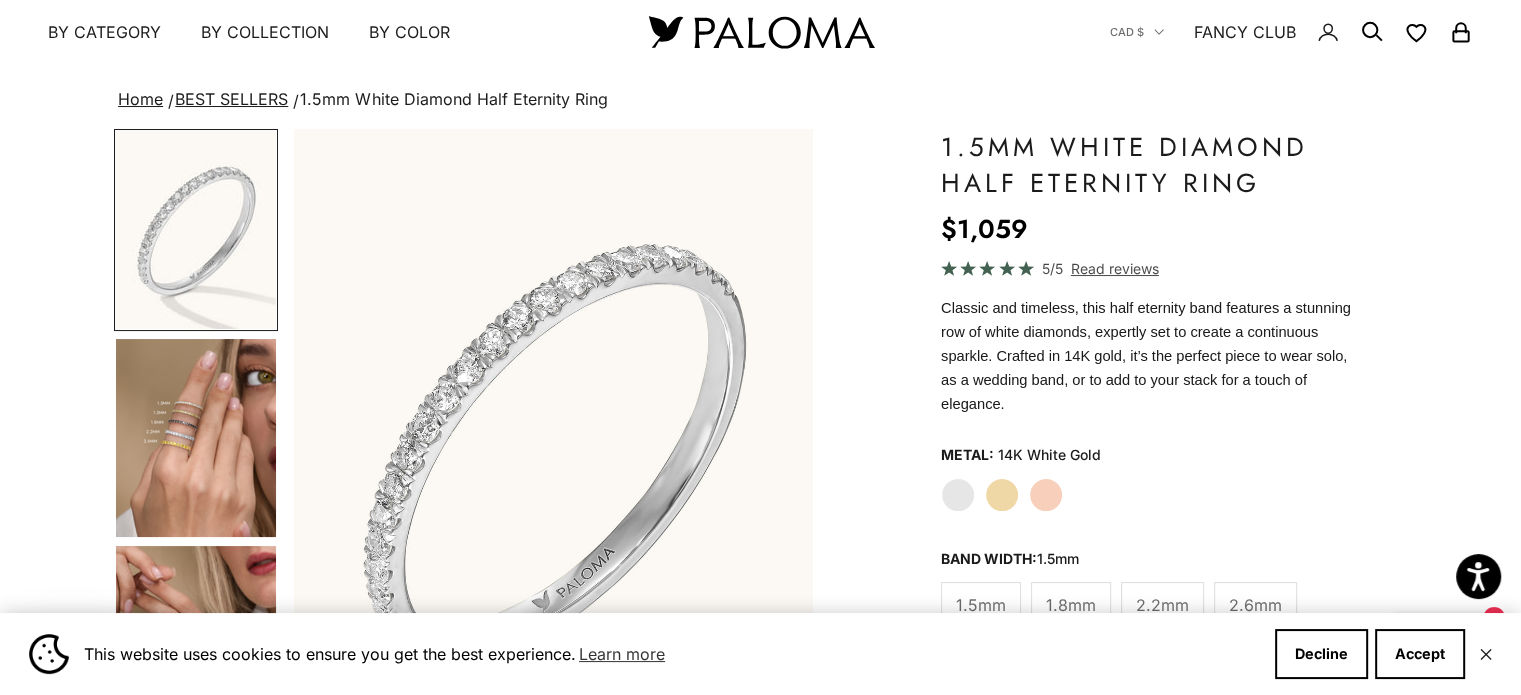 scroll, scrollTop: 223, scrollLeft: 0, axis: vertical 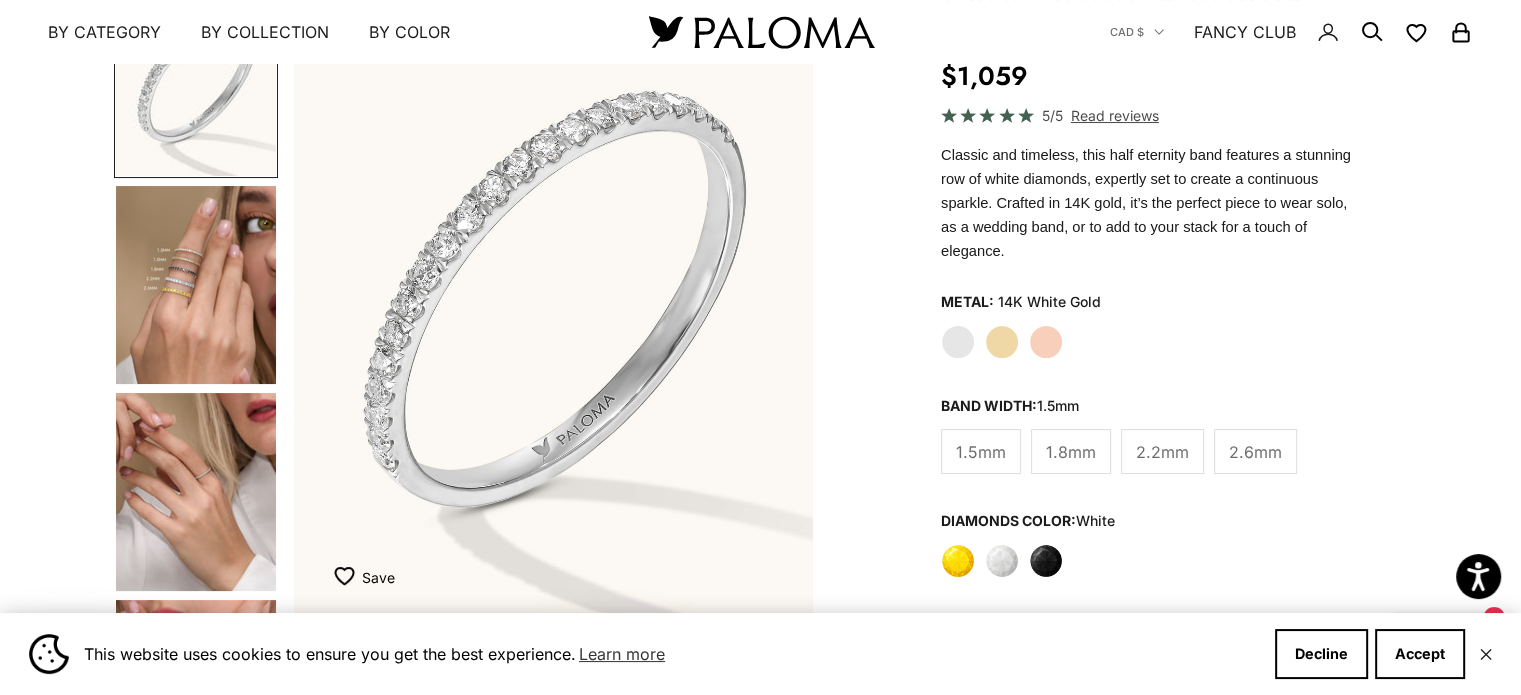 click on "Yellow" 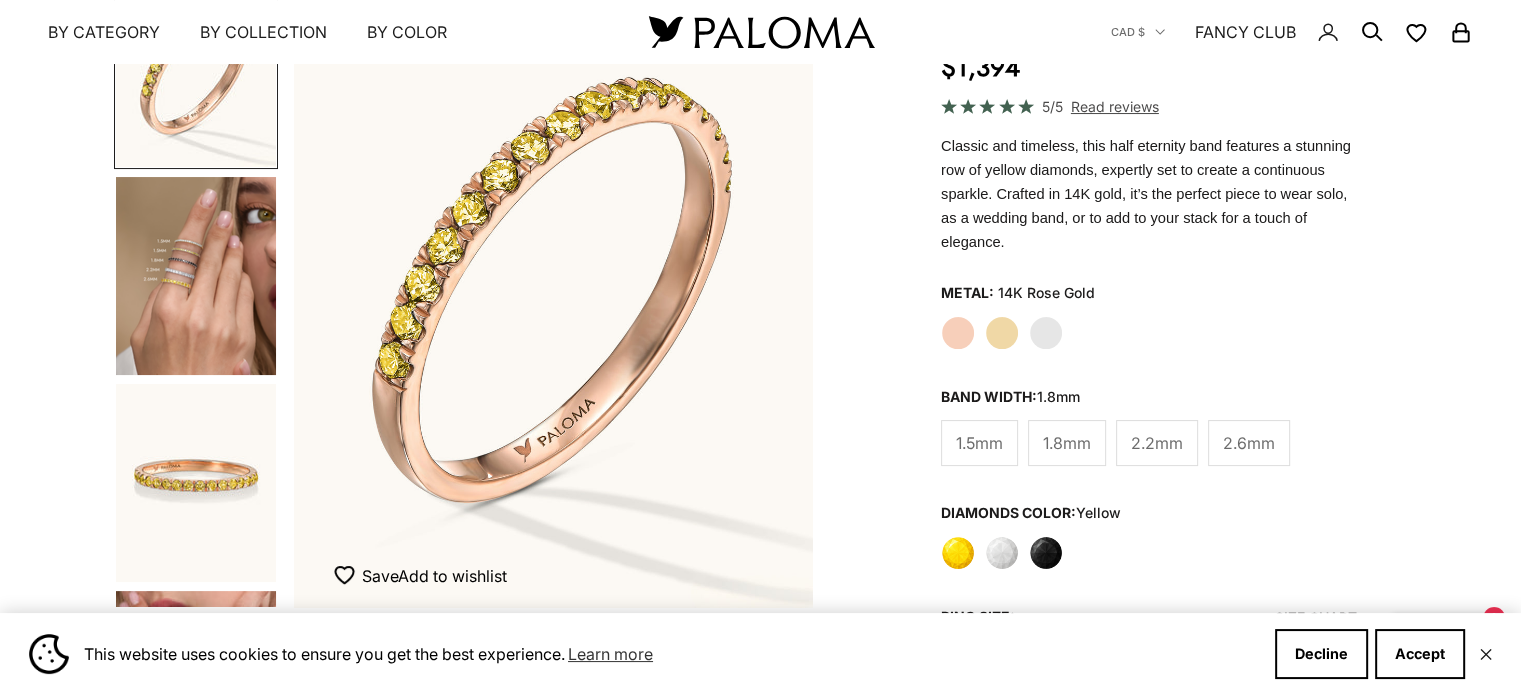 scroll, scrollTop: 232, scrollLeft: 0, axis: vertical 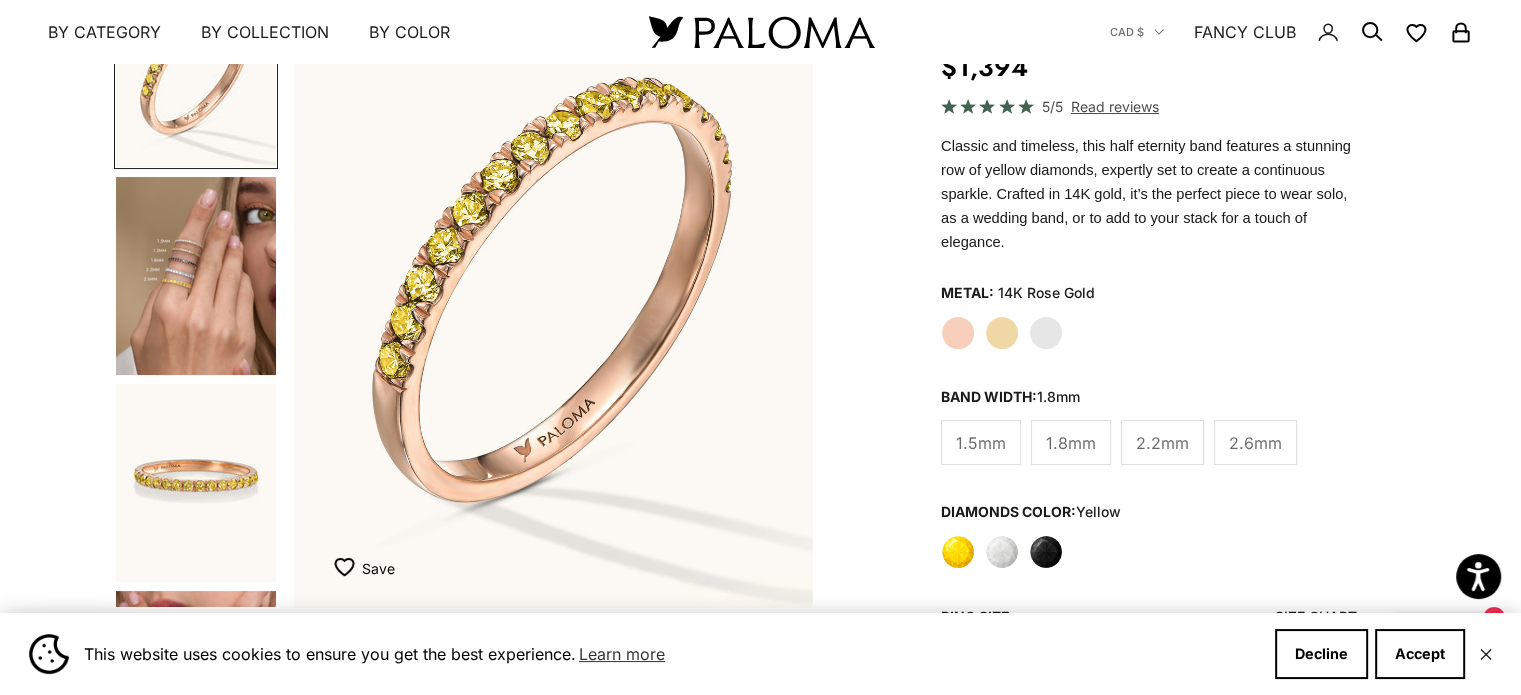 click on "Yellow Gold" 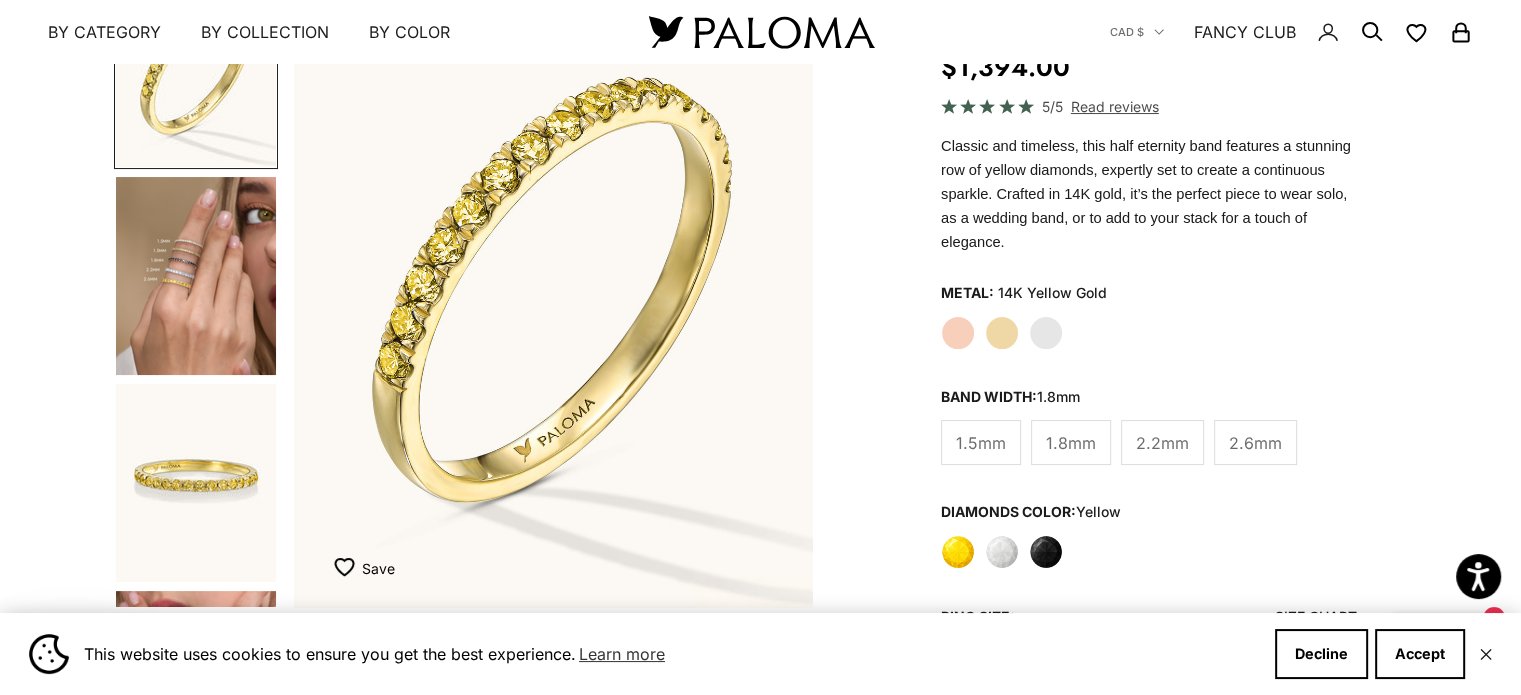 scroll, scrollTop: 86, scrollLeft: 0, axis: vertical 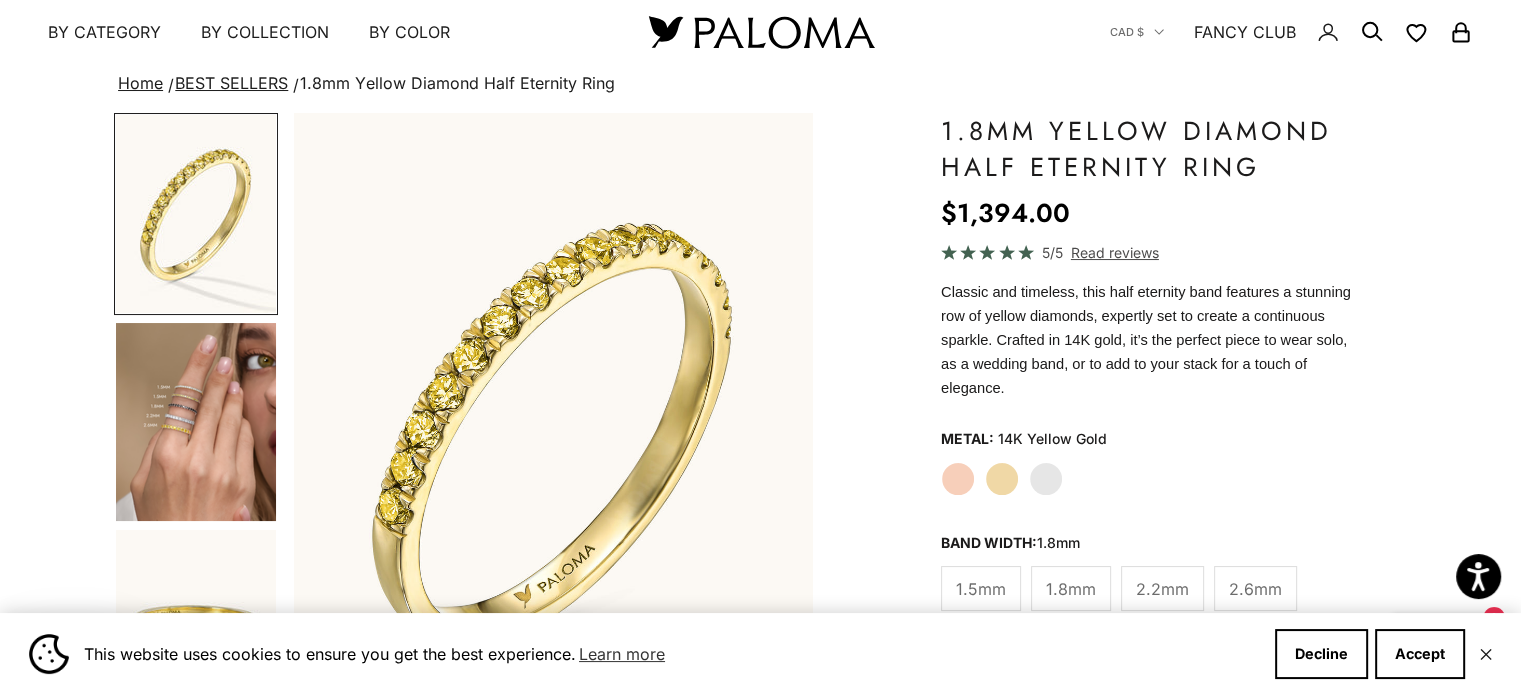click at bounding box center [196, 422] 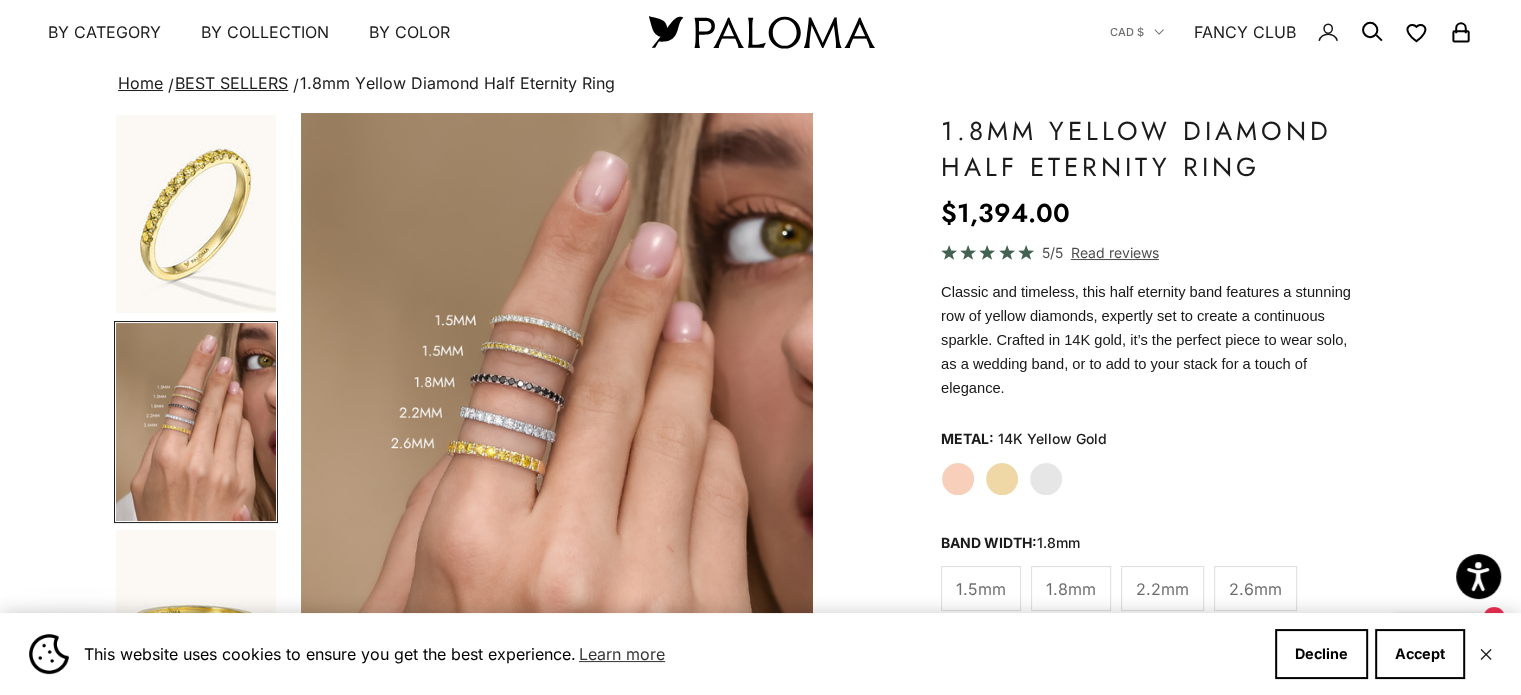 scroll, scrollTop: 0, scrollLeft: 543, axis: horizontal 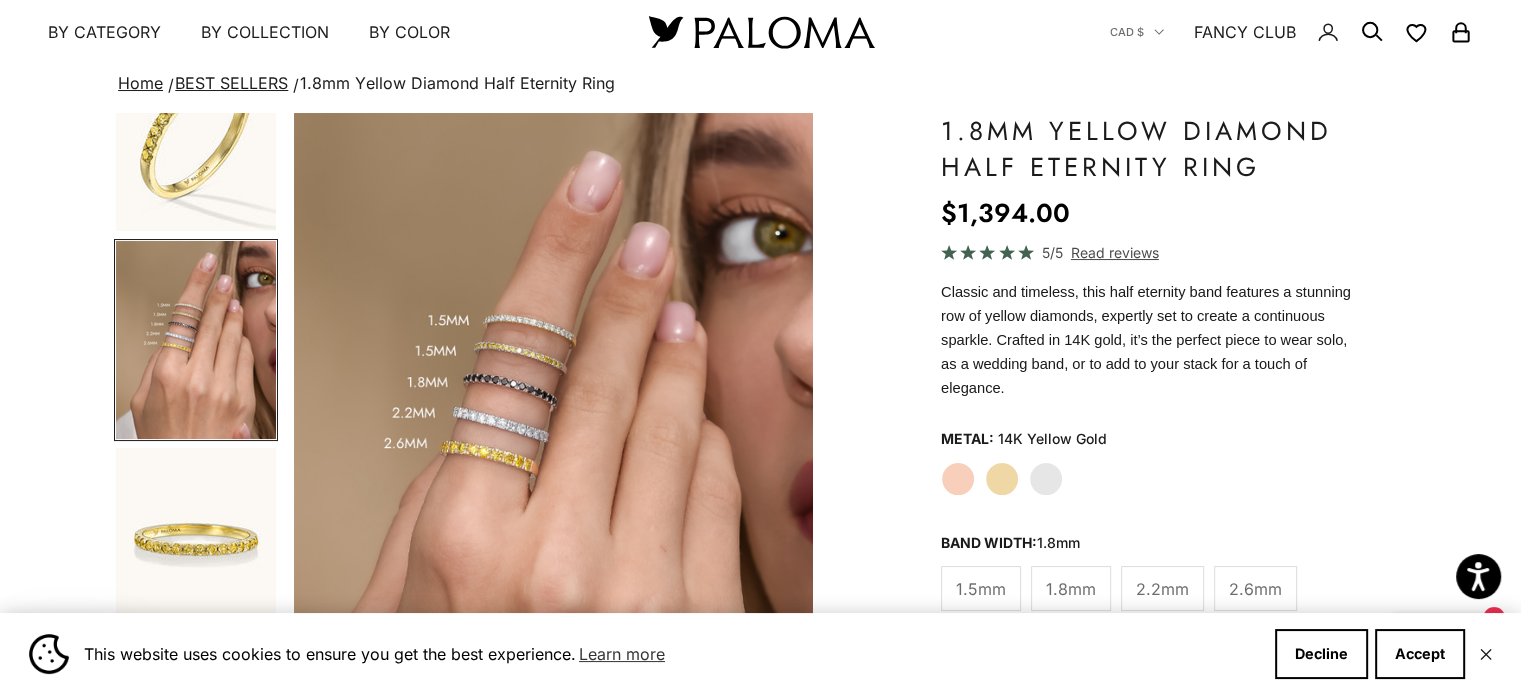 click on "White Gold" 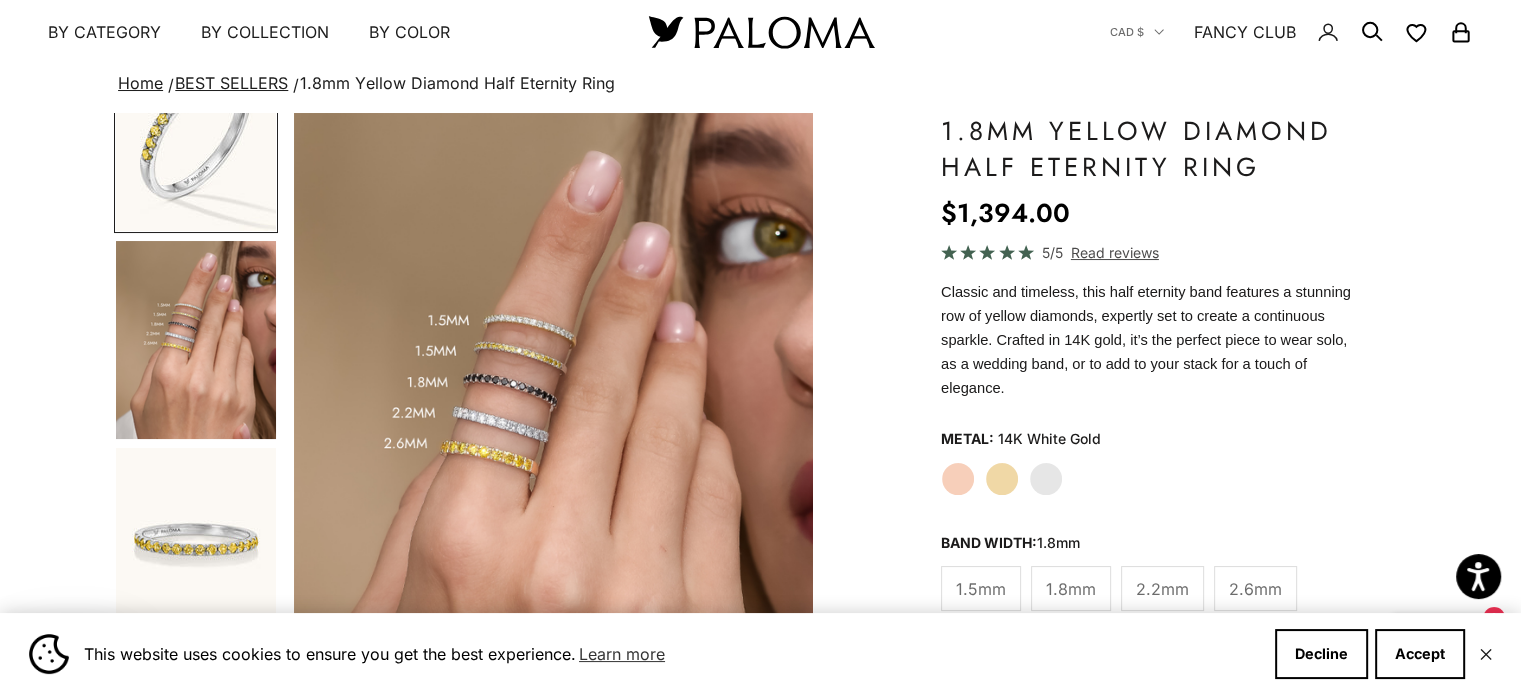 scroll, scrollTop: 0, scrollLeft: 0, axis: both 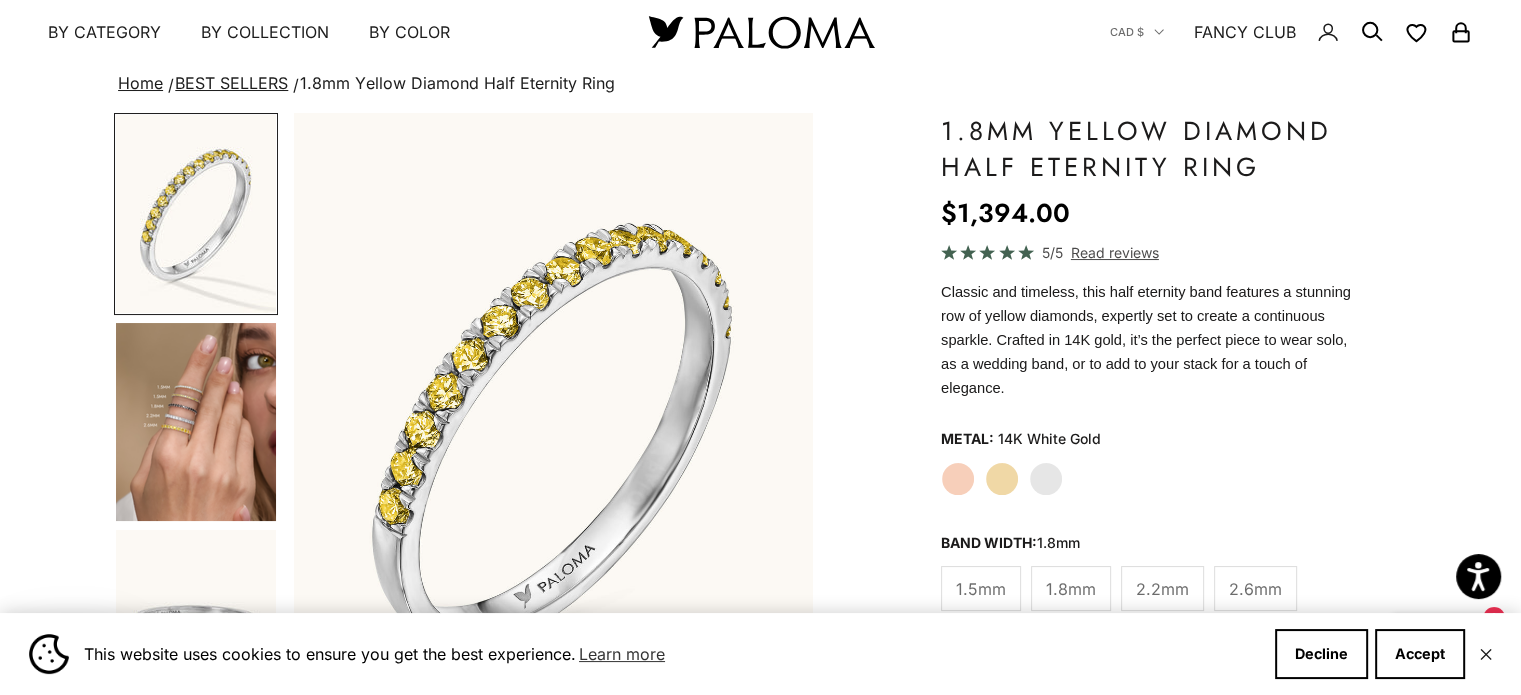 click on "Yellow Gold" 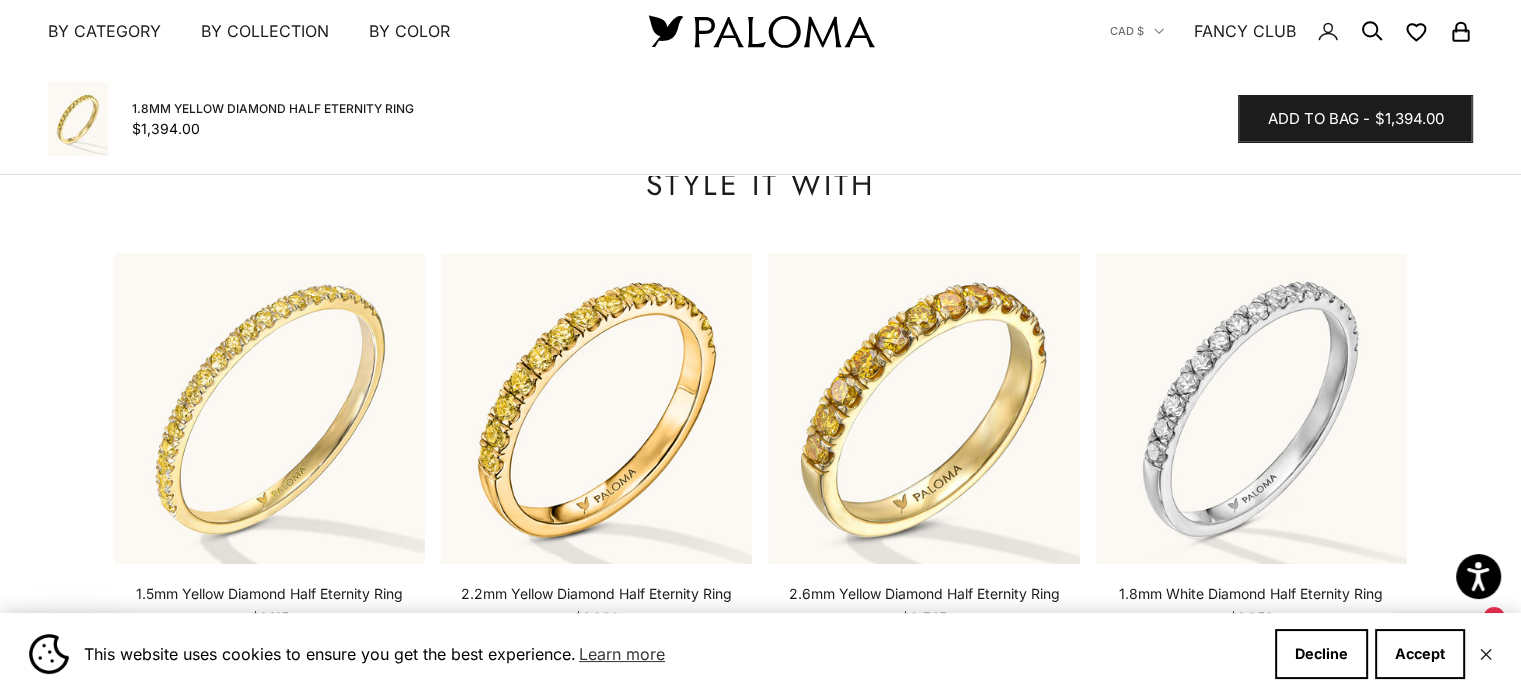 scroll, scrollTop: 2283, scrollLeft: 0, axis: vertical 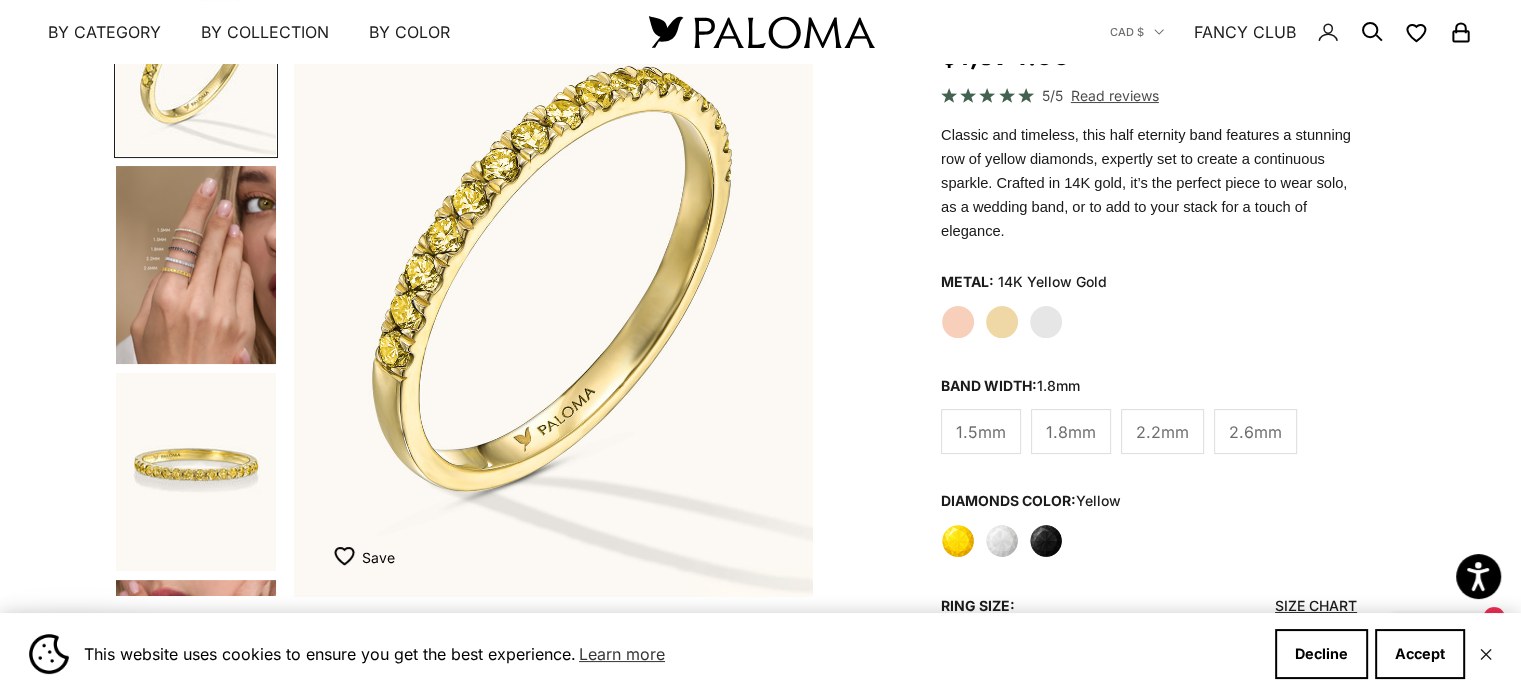 click at bounding box center [196, 265] 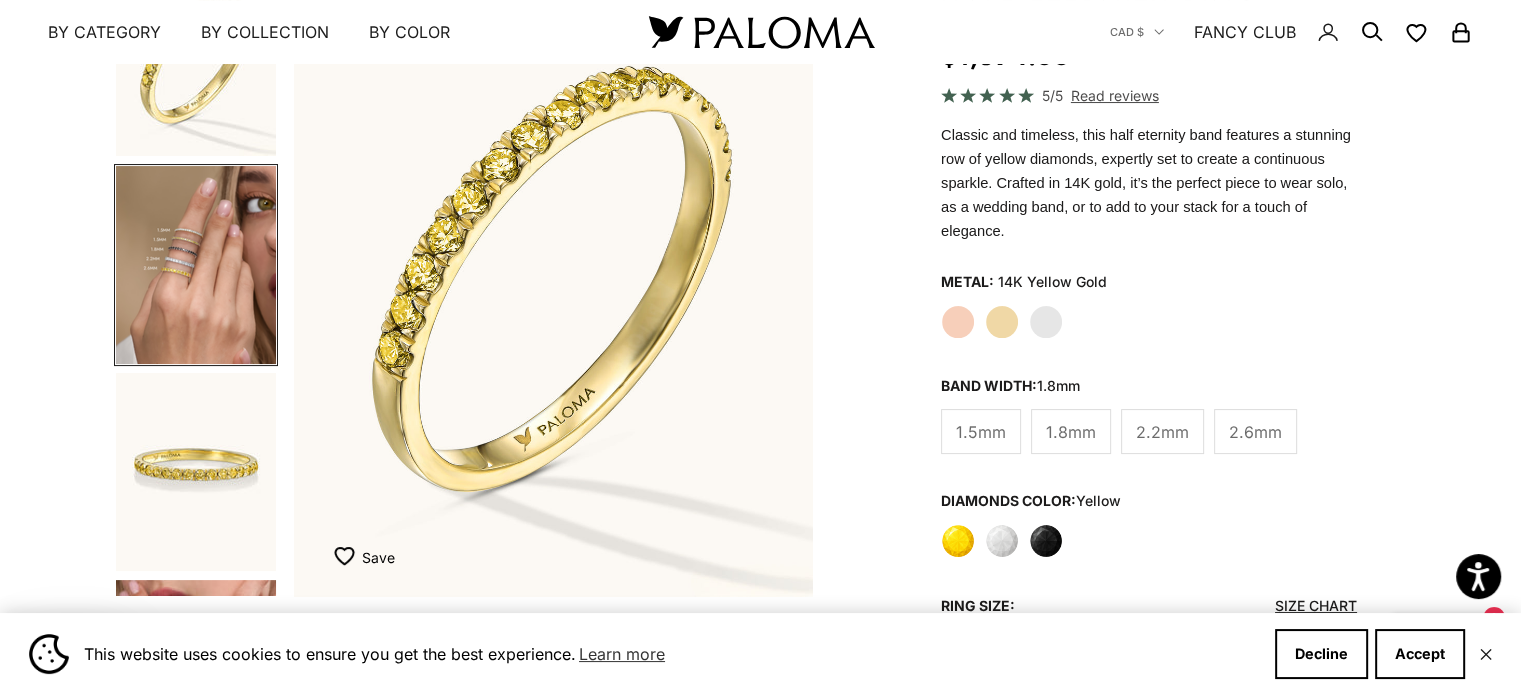 scroll, scrollTop: 0, scrollLeft: 81, axis: horizontal 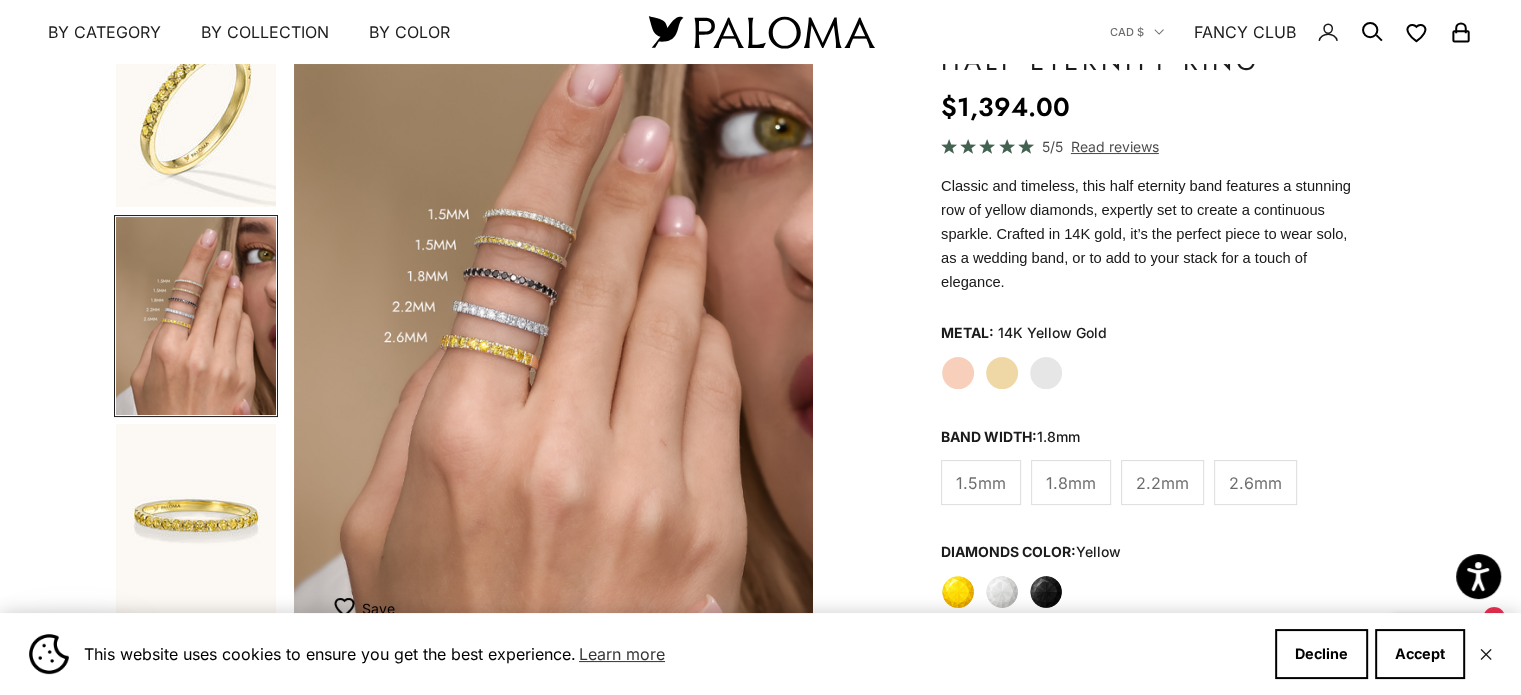 click on "Rose Gold" 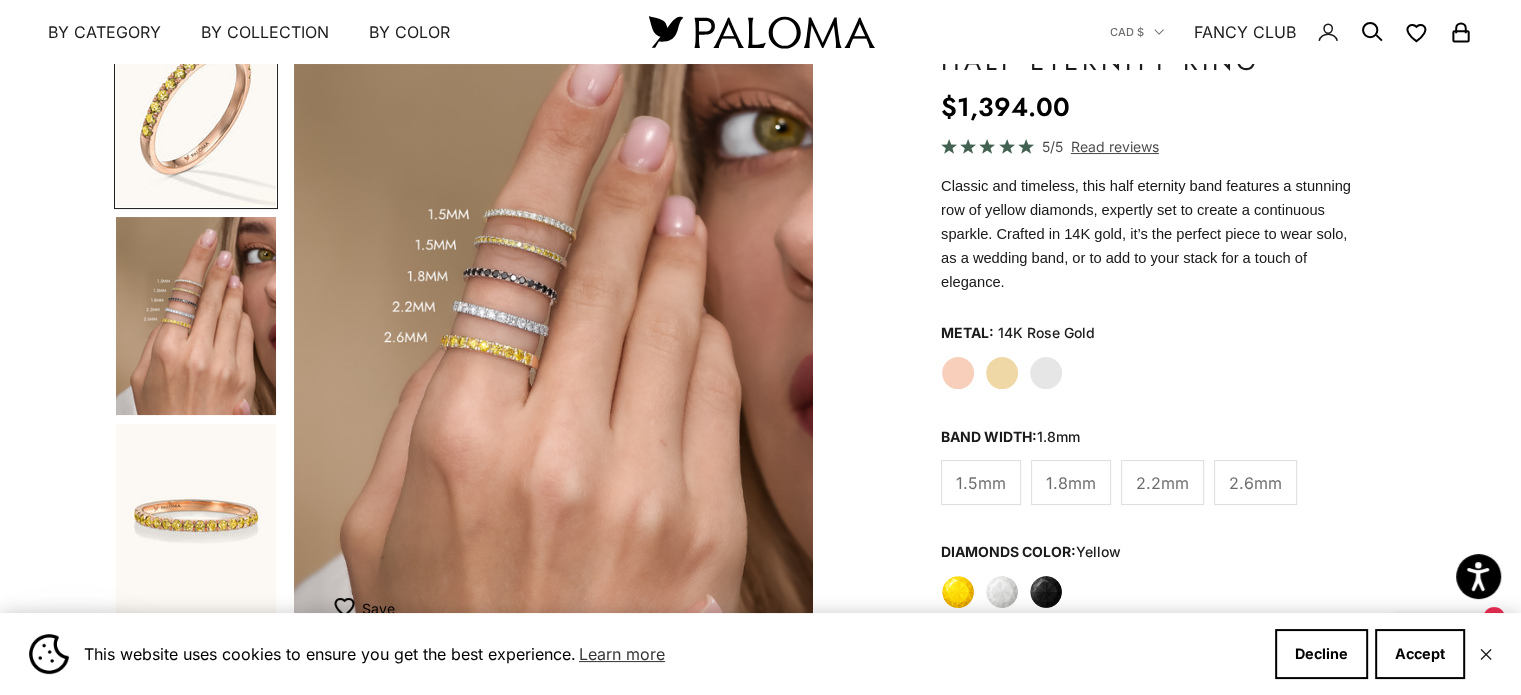 scroll, scrollTop: 0, scrollLeft: 0, axis: both 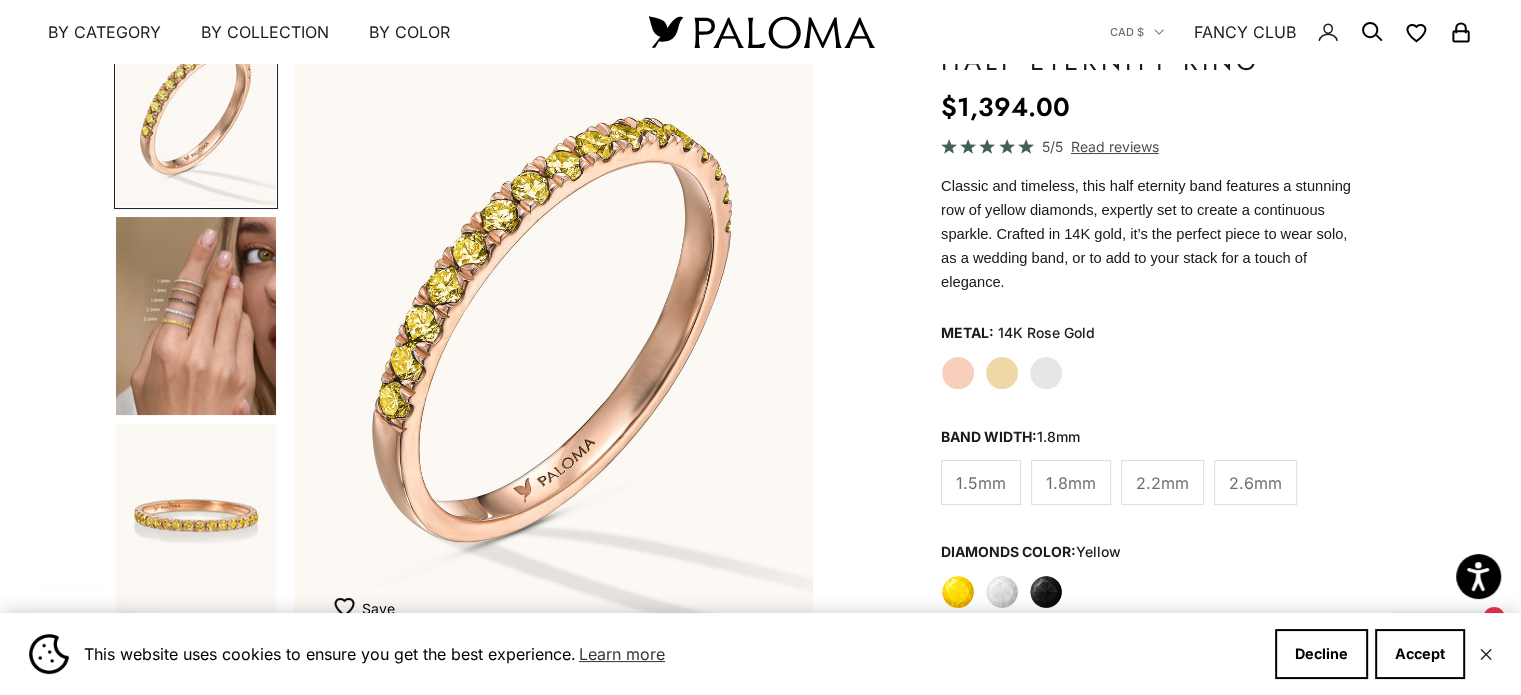 click on "Yellow Gold" 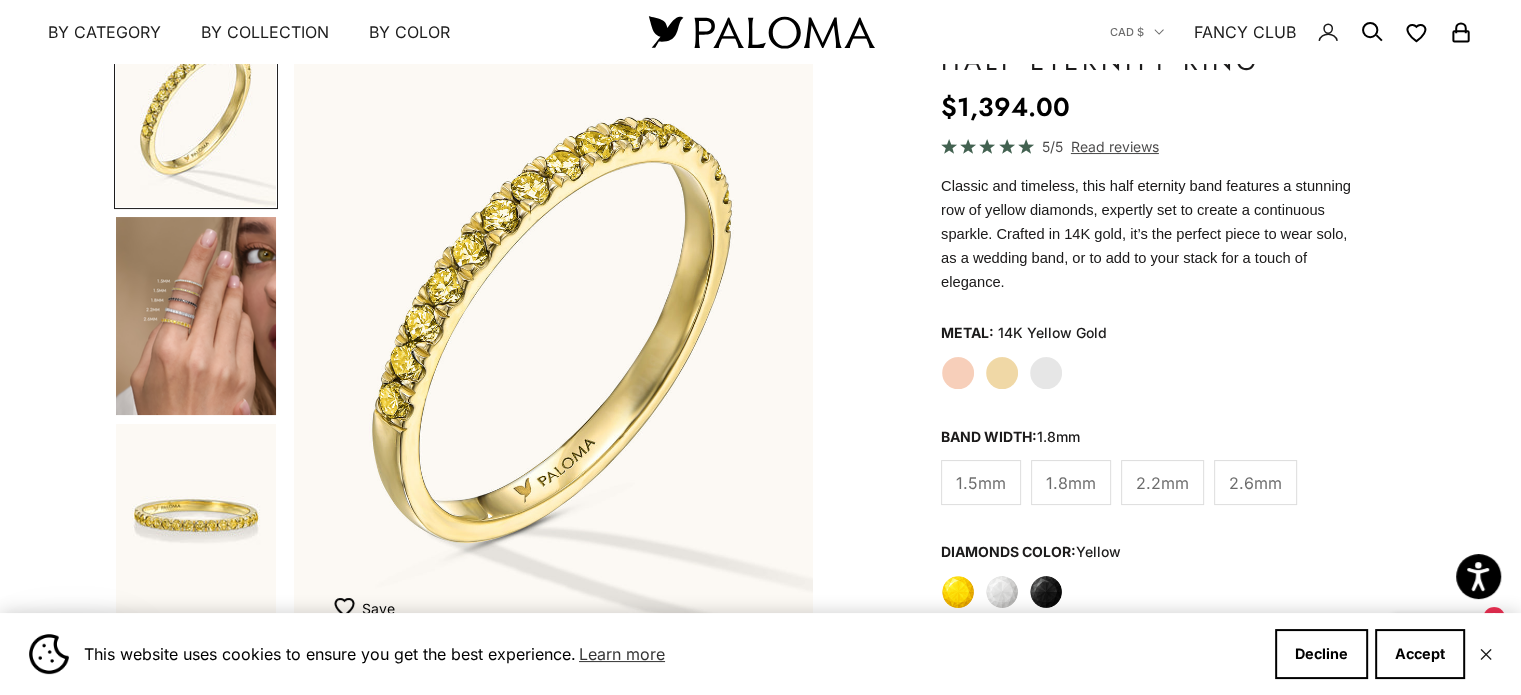scroll, scrollTop: 0, scrollLeft: 0, axis: both 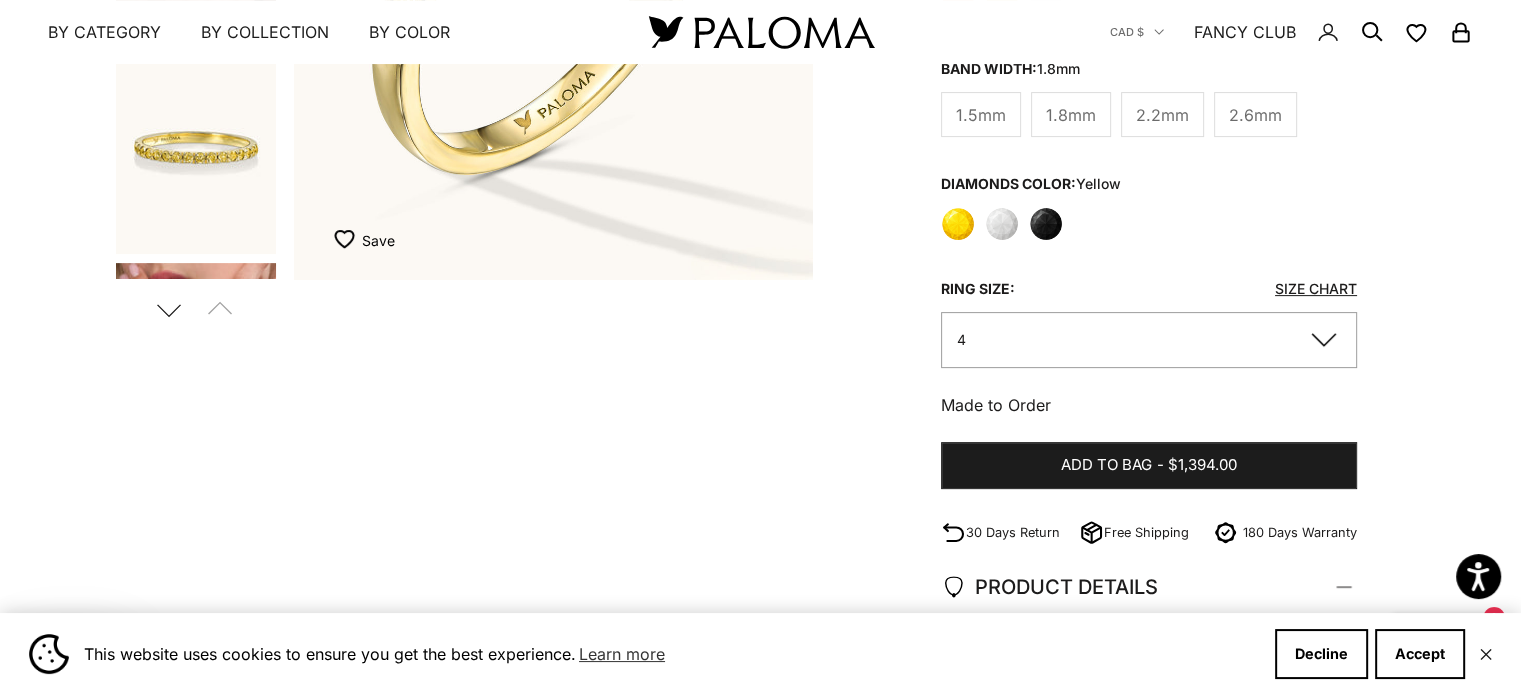 click on "4" 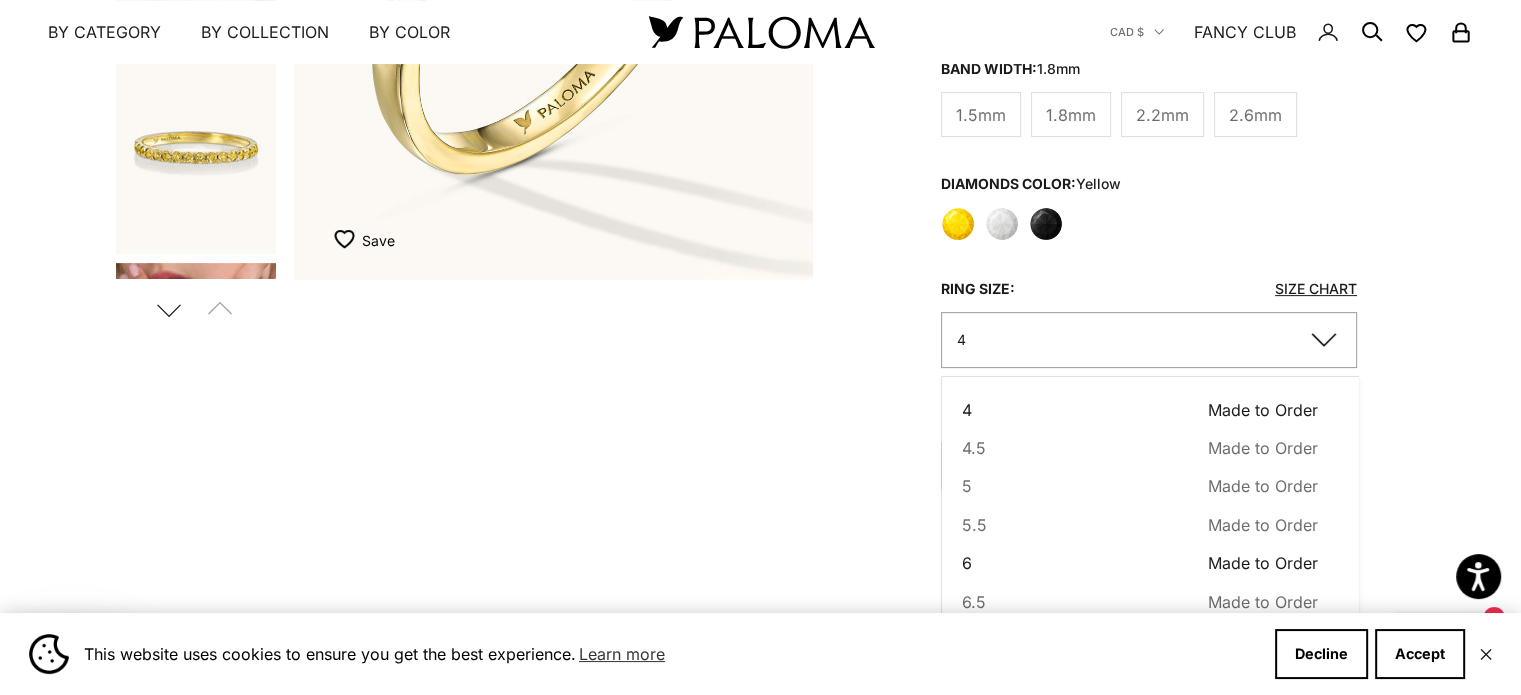 click on "6 Made to Order Sold out" at bounding box center (1140, 563) 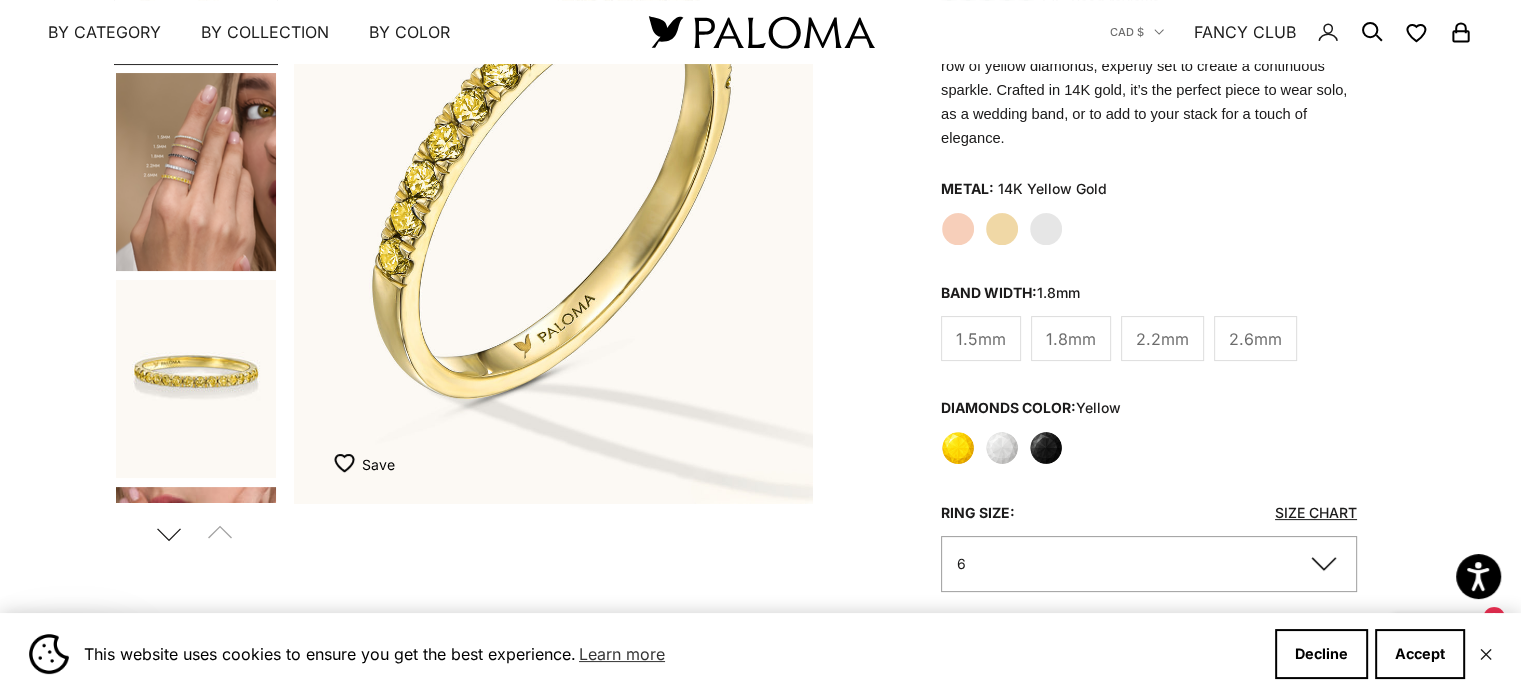 scroll, scrollTop: 334, scrollLeft: 0, axis: vertical 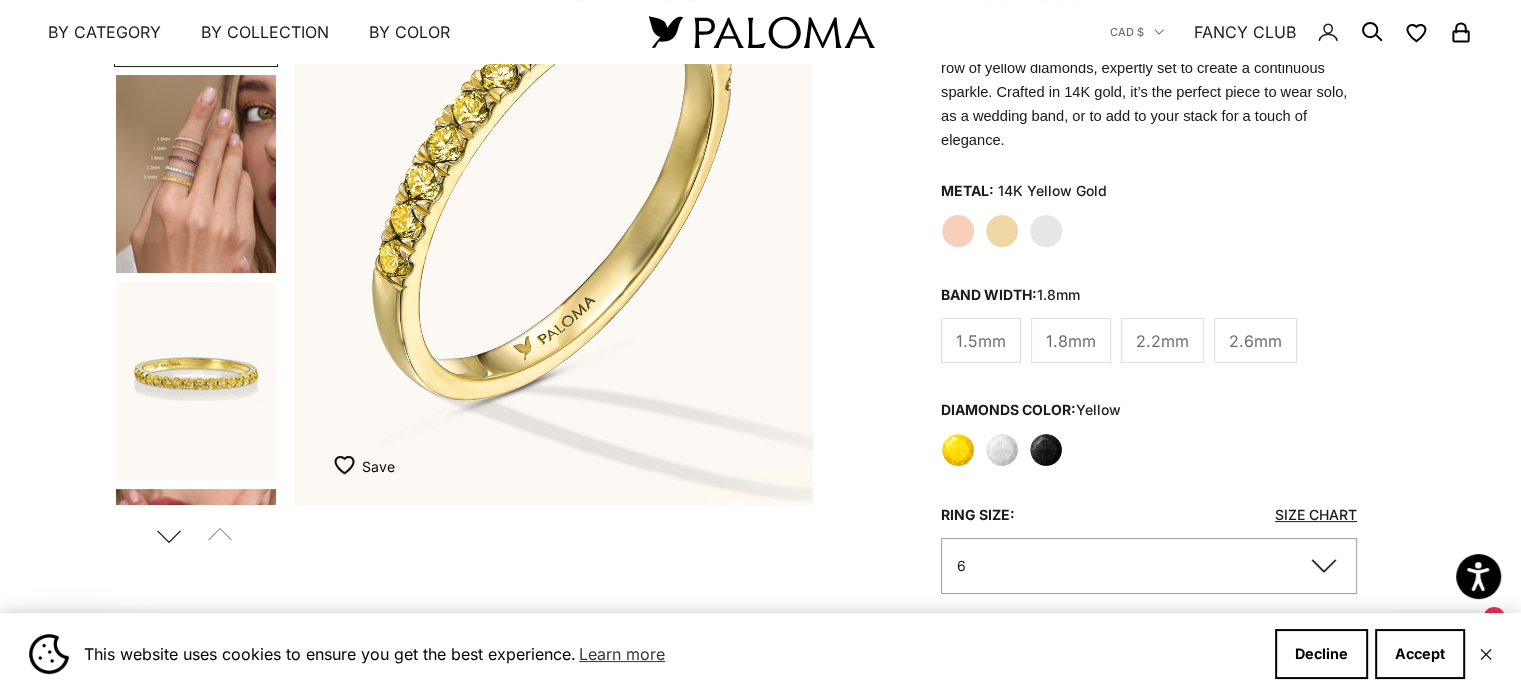 click on "1.5mm" 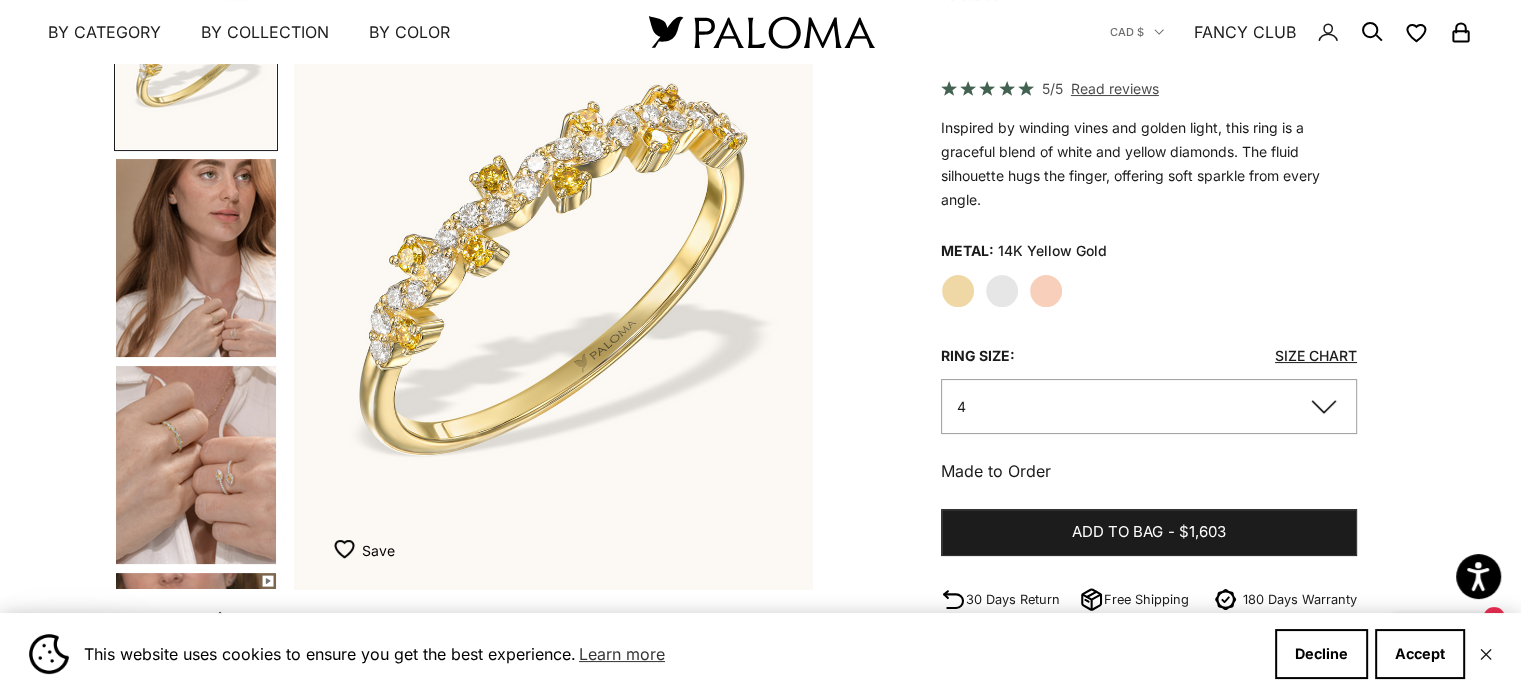 scroll, scrollTop: 276, scrollLeft: 0, axis: vertical 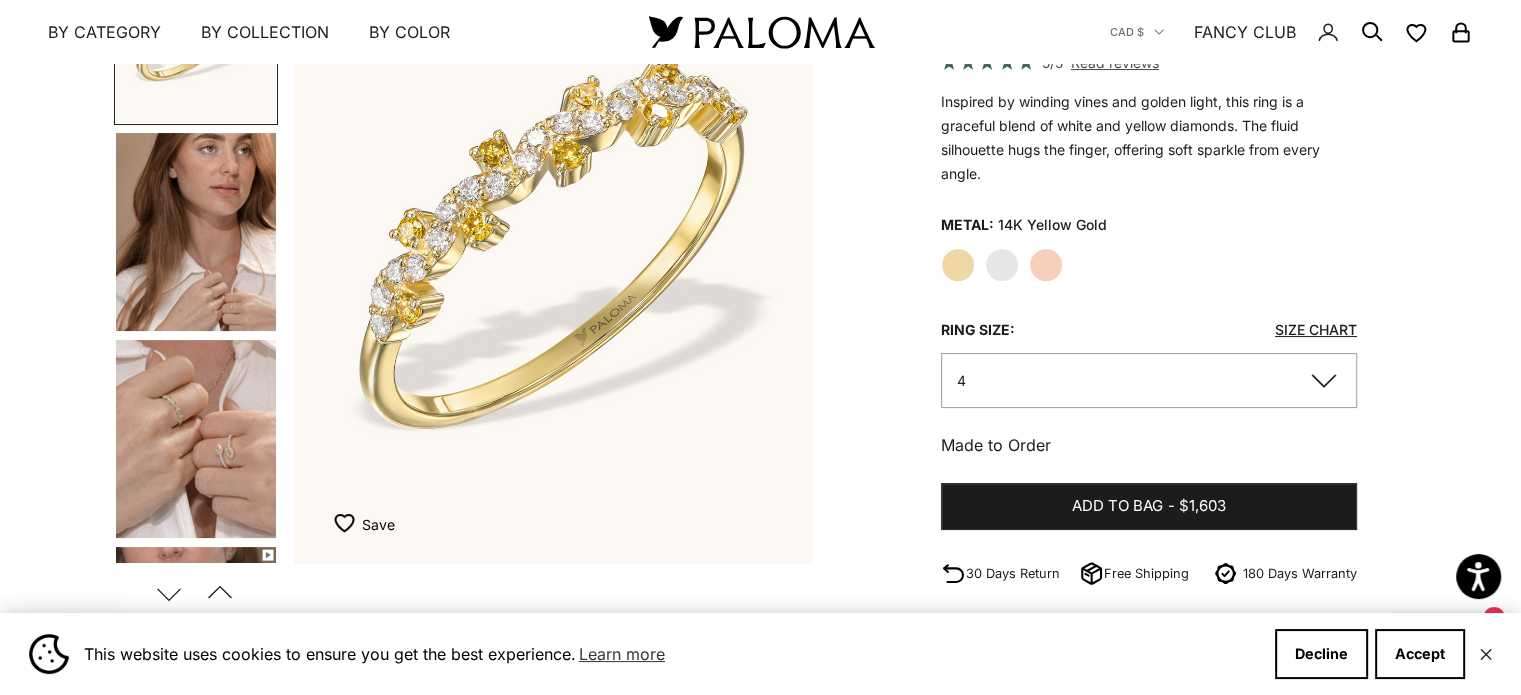 click at bounding box center (196, 439) 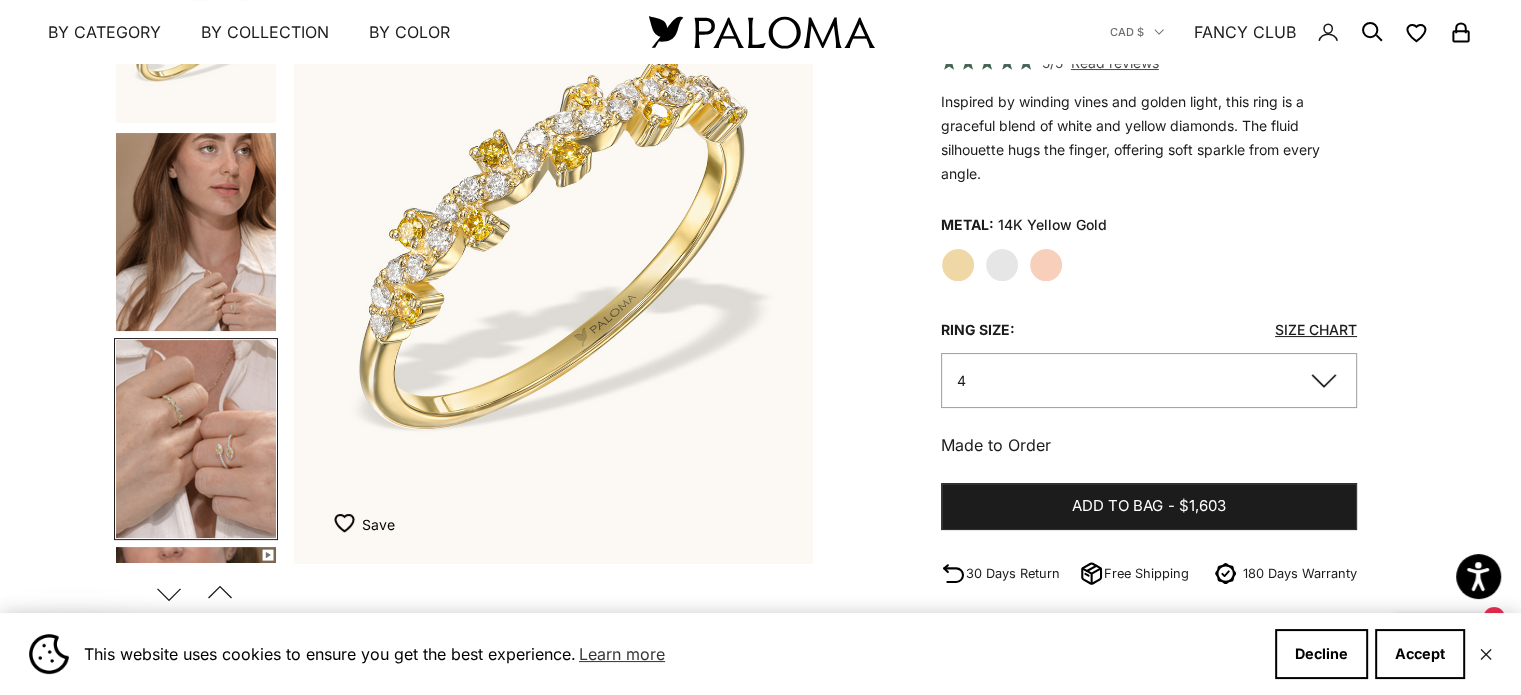scroll, scrollTop: 0, scrollLeft: 522, axis: horizontal 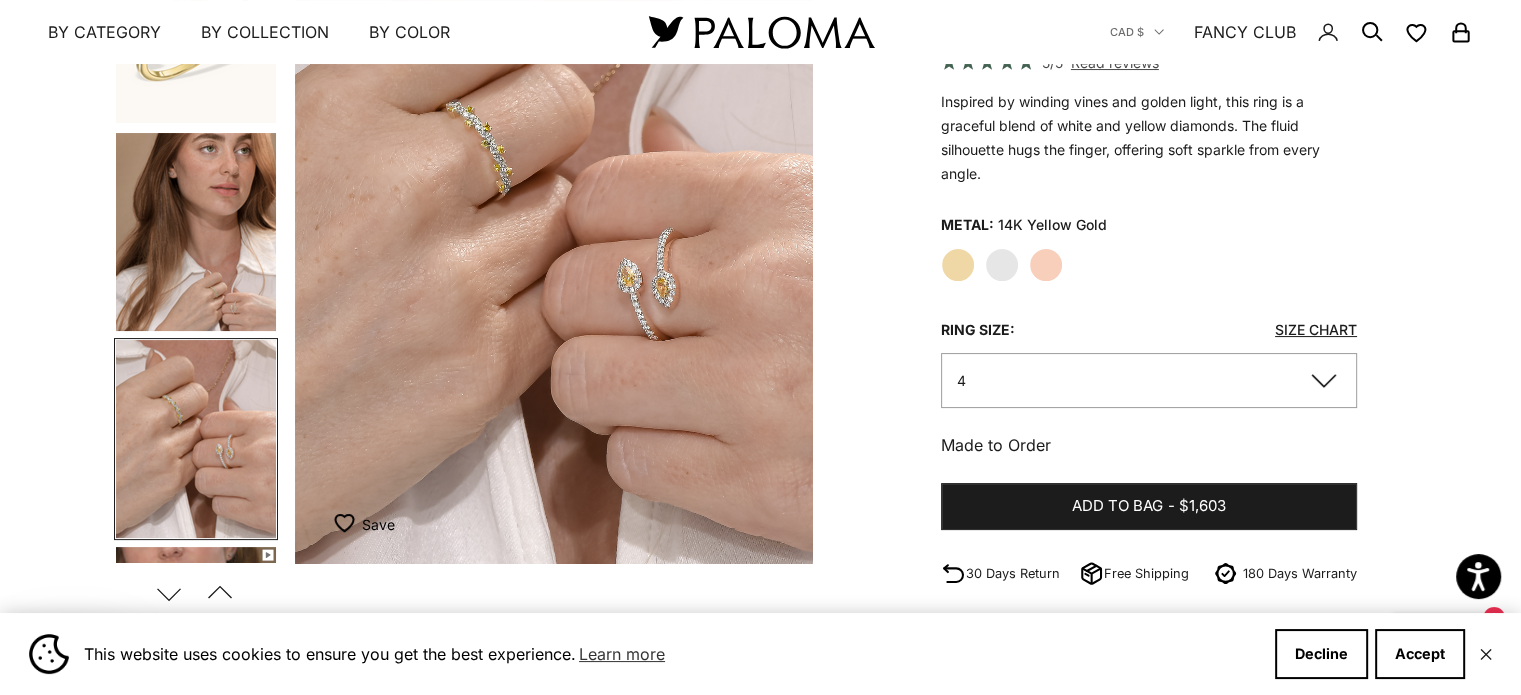 click at bounding box center (196, 232) 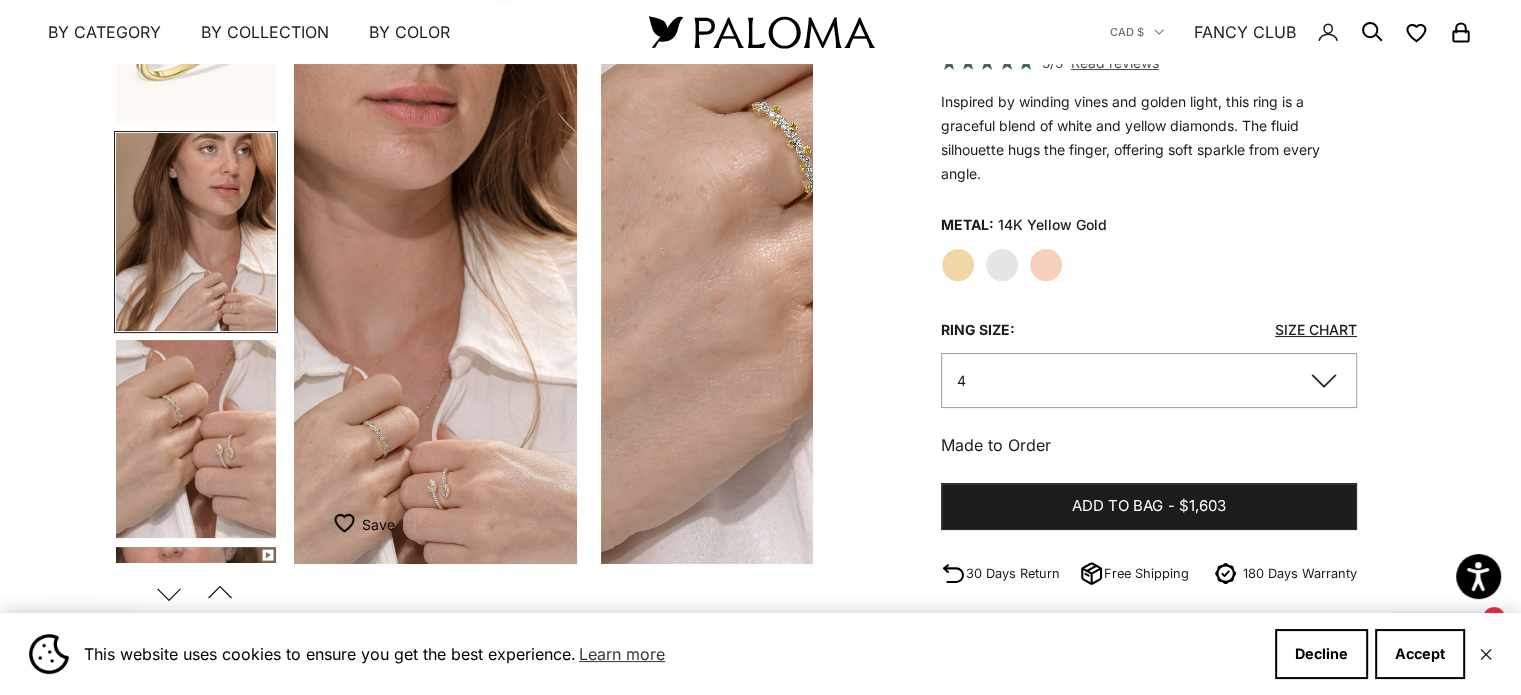 scroll, scrollTop: 0, scrollLeft: 543, axis: horizontal 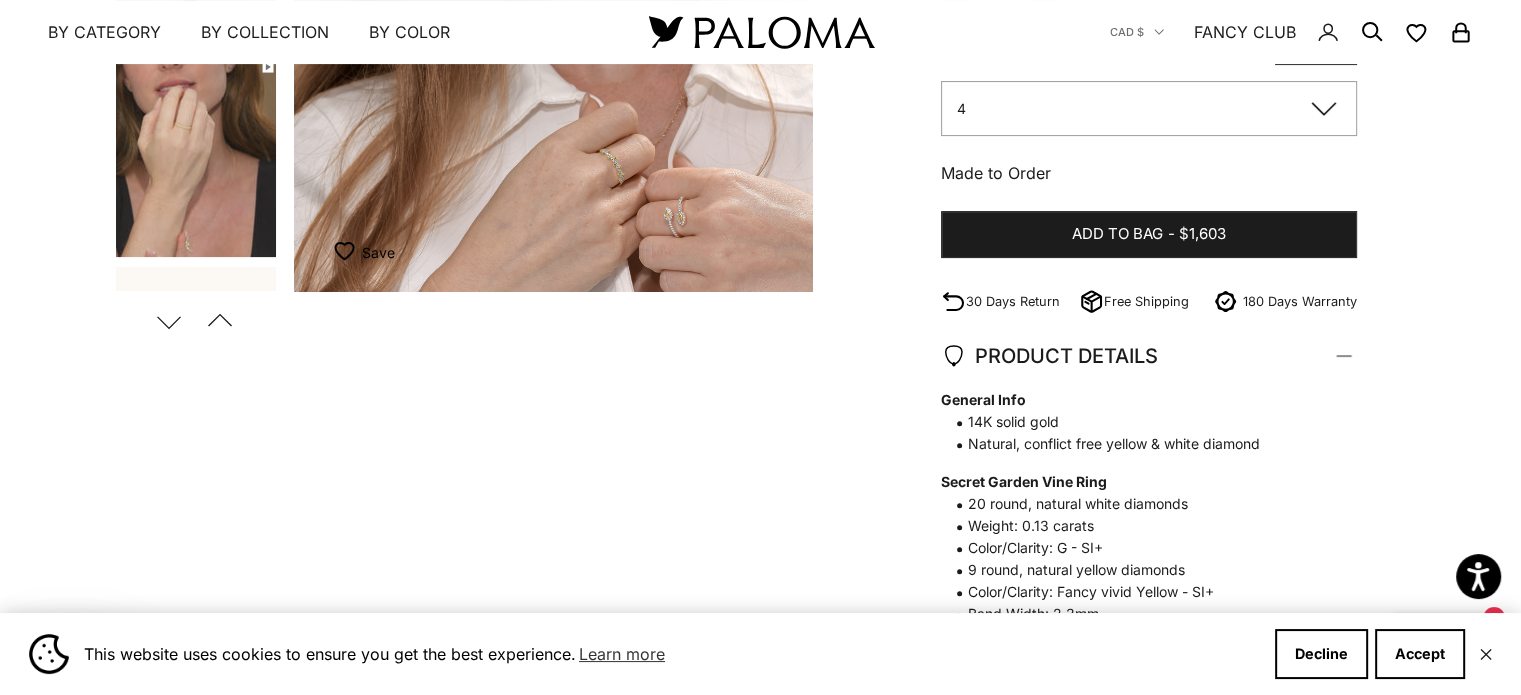 click at bounding box center [196, 158] 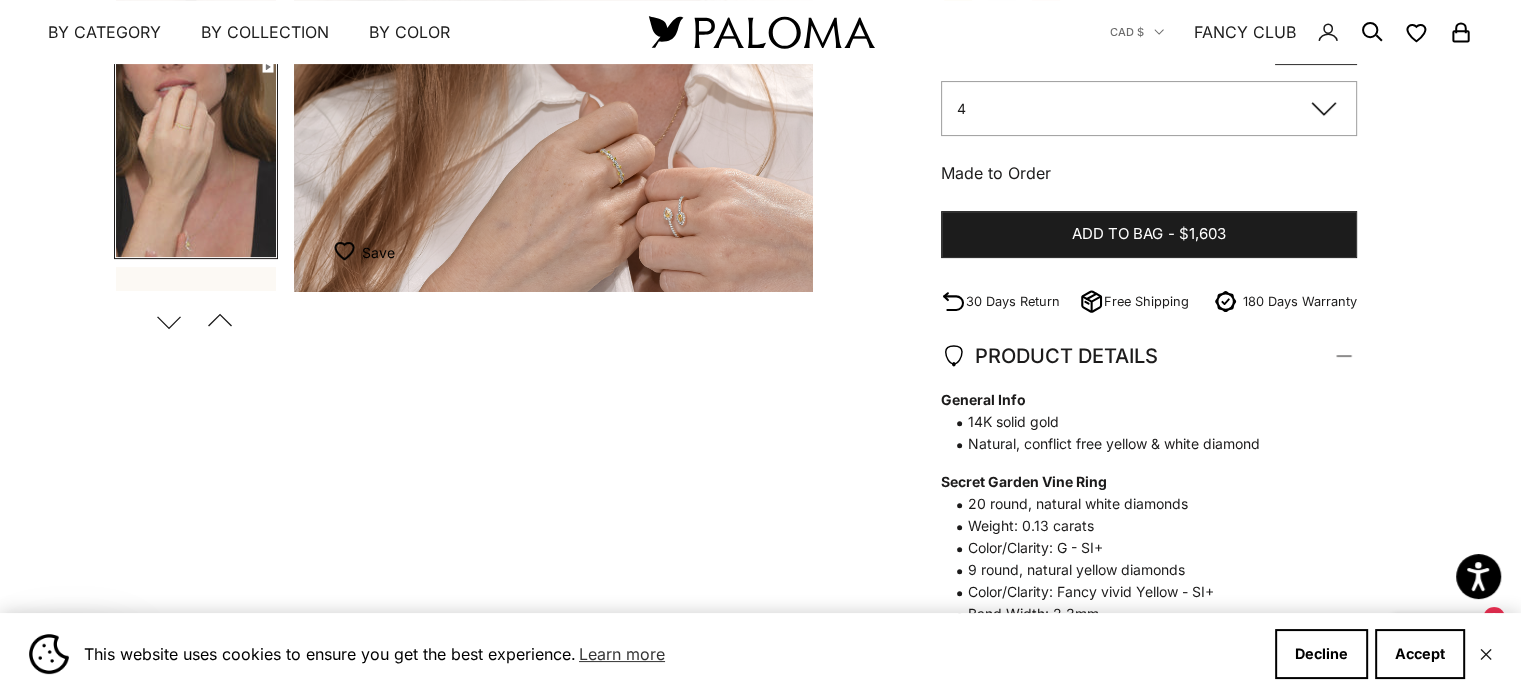 scroll, scrollTop: 0, scrollLeft: 784, axis: horizontal 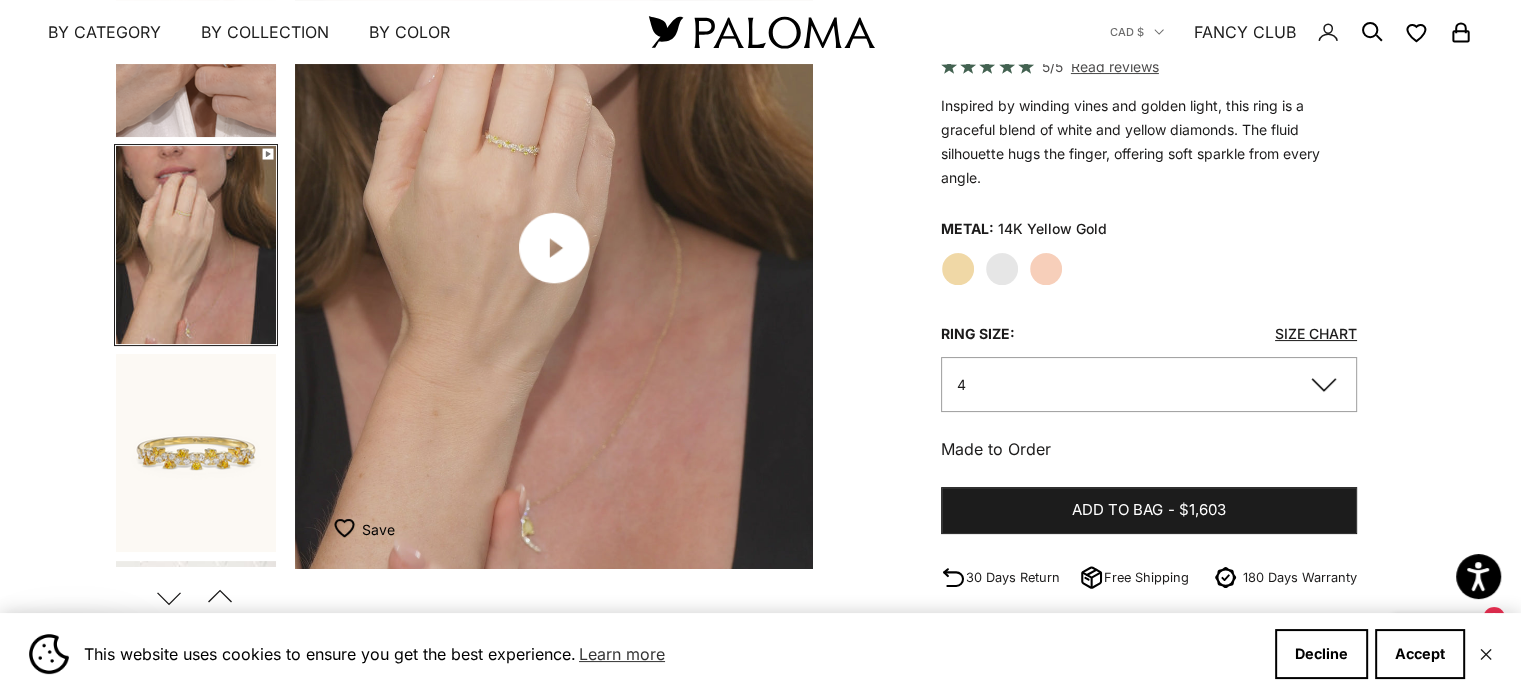 click 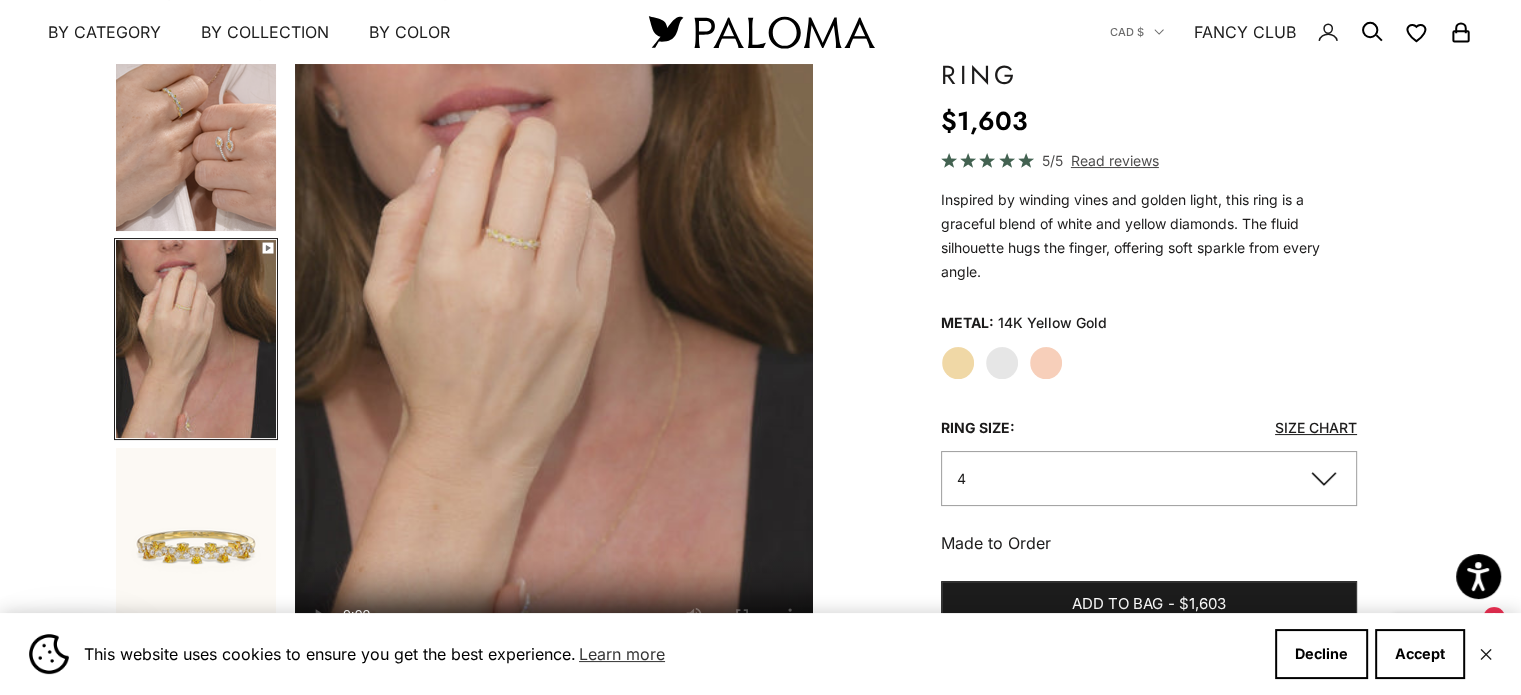 scroll, scrollTop: 174, scrollLeft: 0, axis: vertical 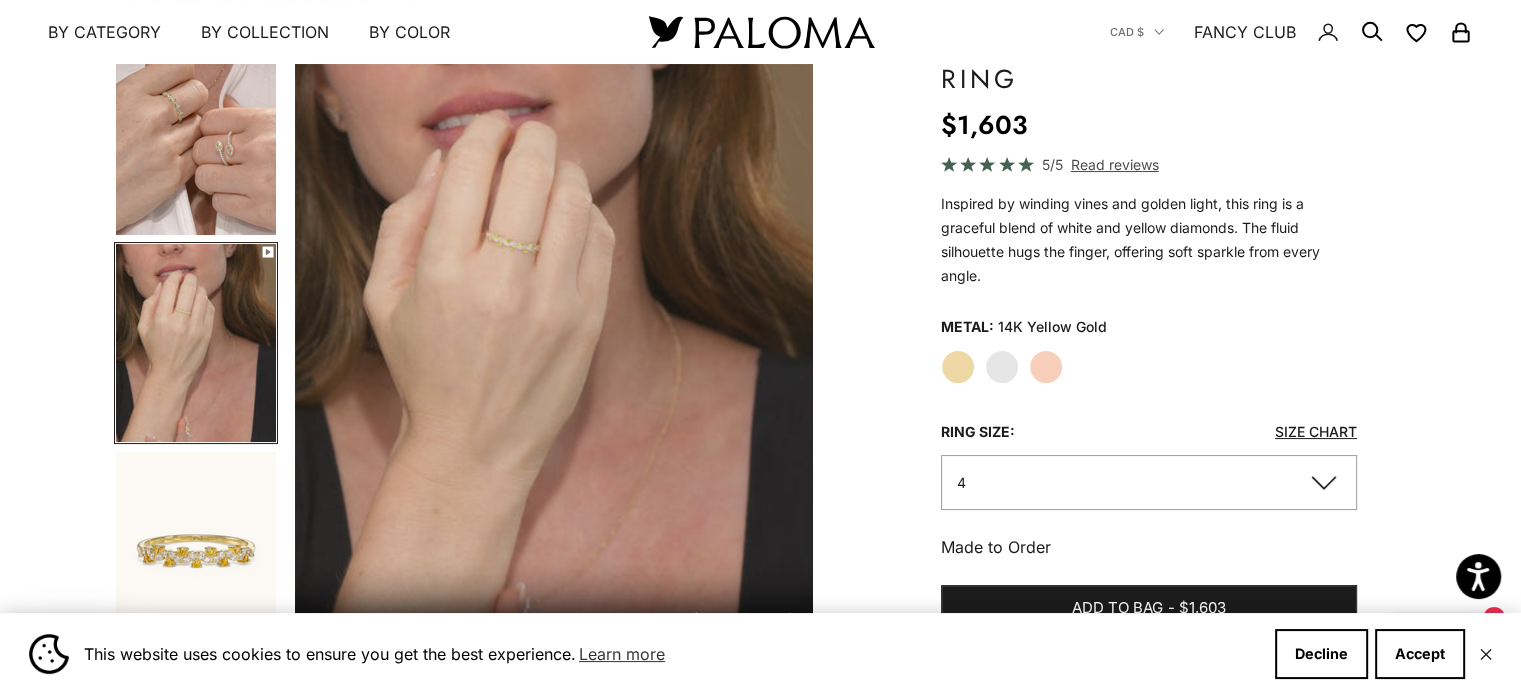 click at bounding box center [196, 551] 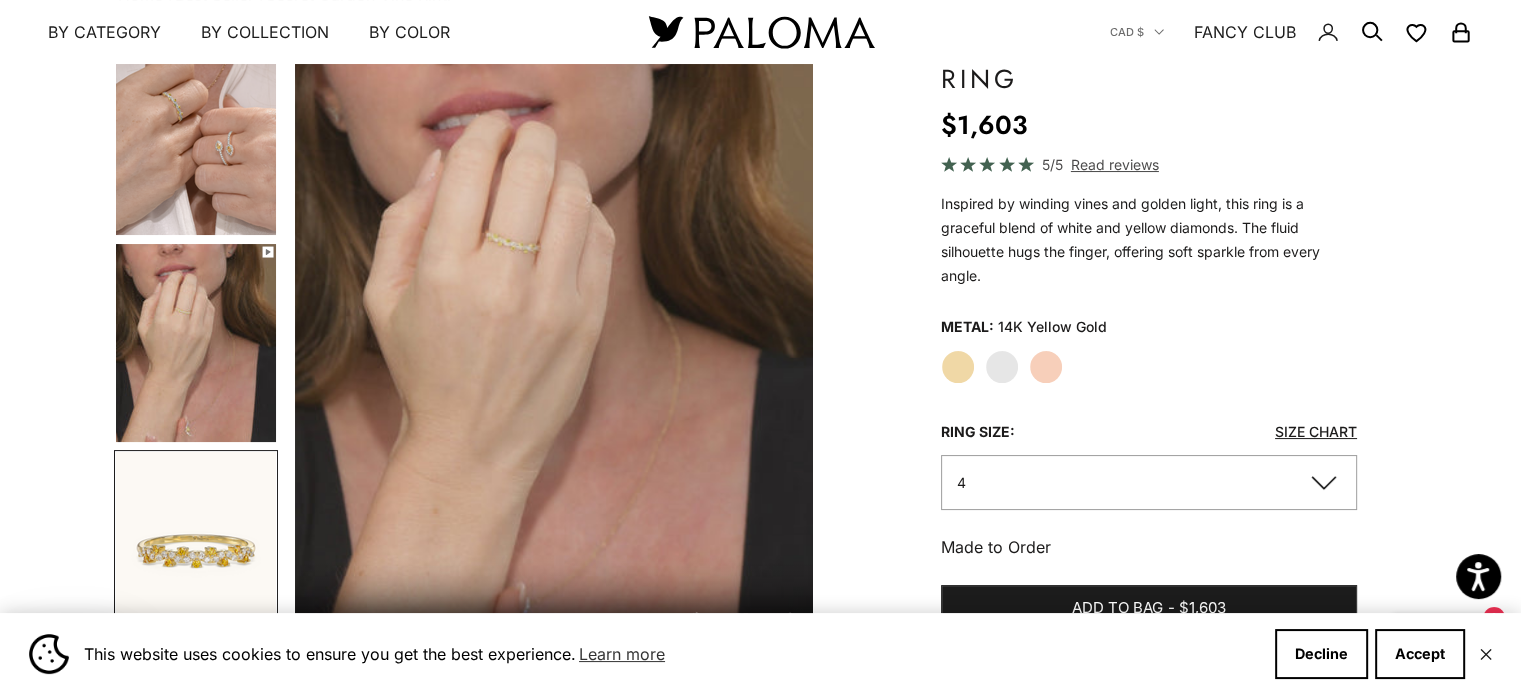 scroll, scrollTop: 0, scrollLeft: 1935, axis: horizontal 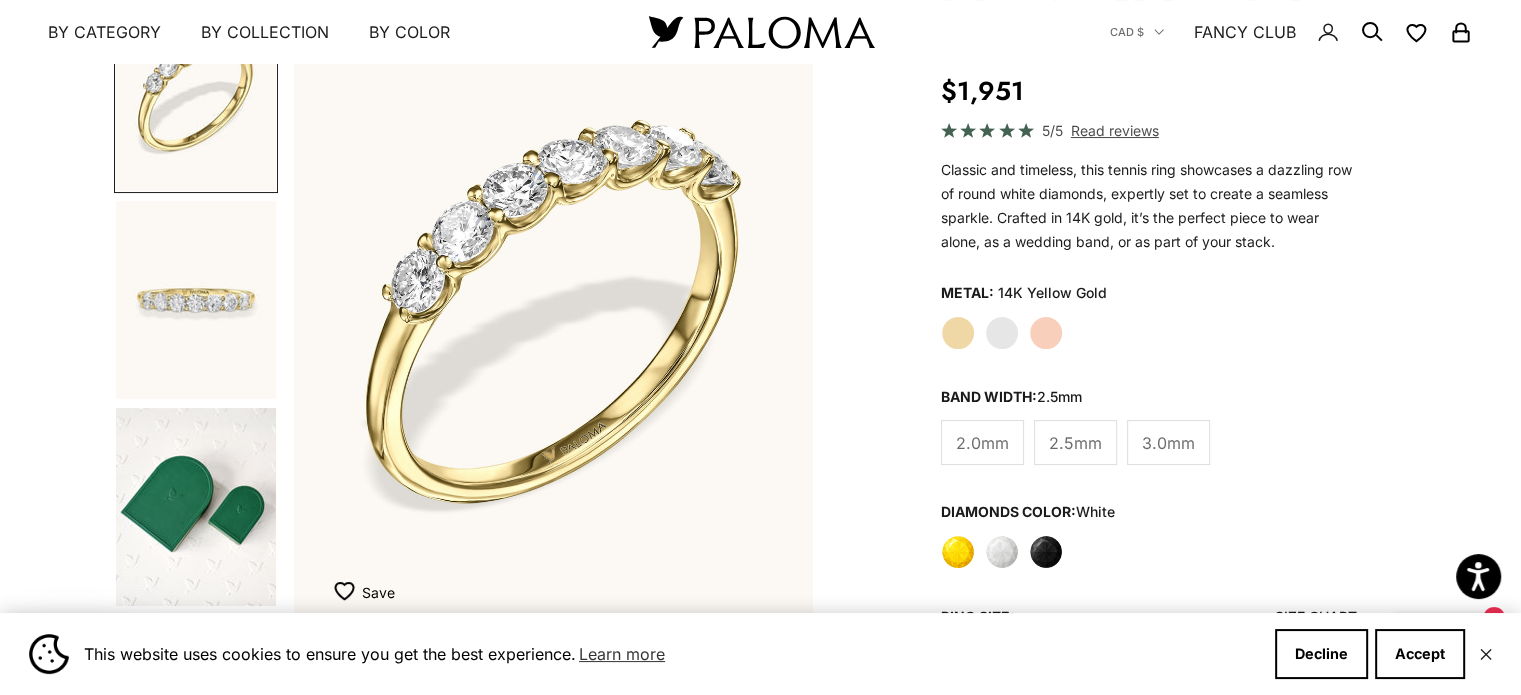 click on "2.0mm" 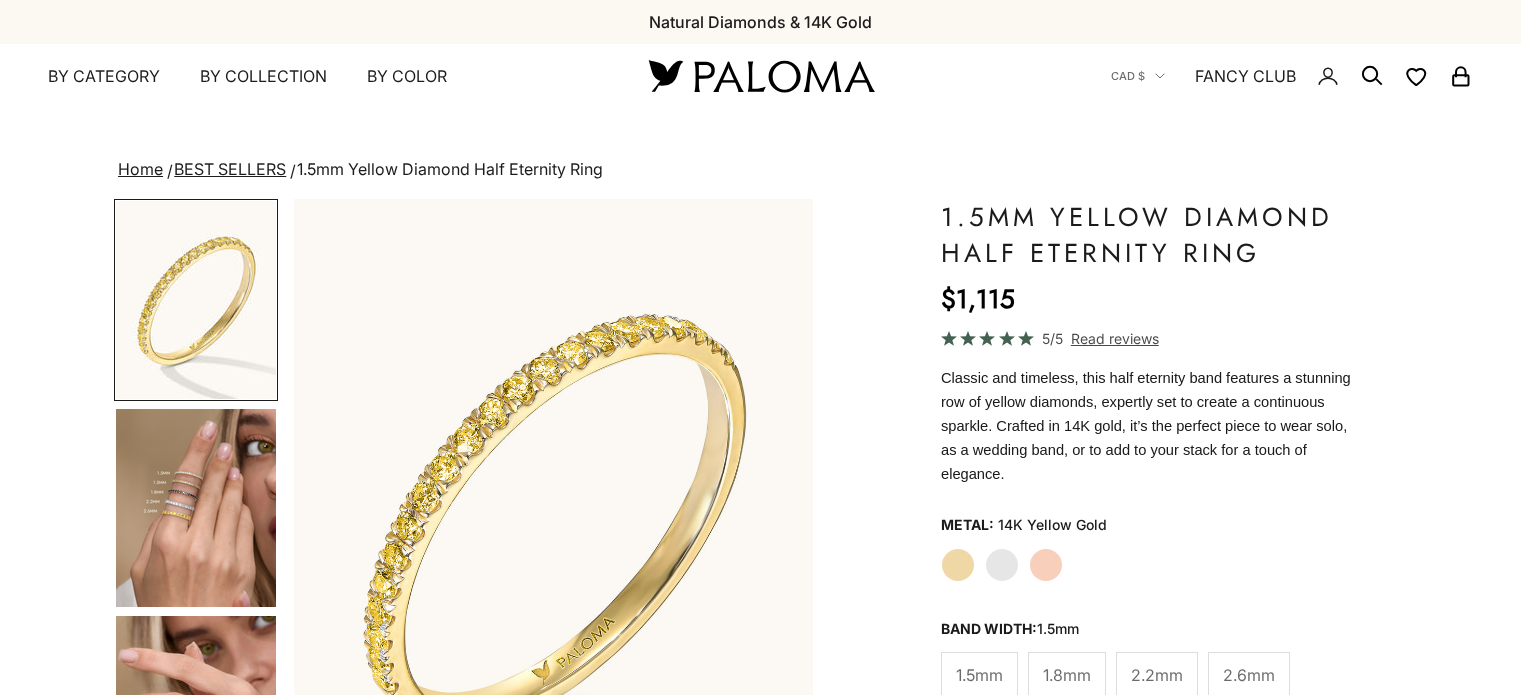 scroll, scrollTop: 0, scrollLeft: 0, axis: both 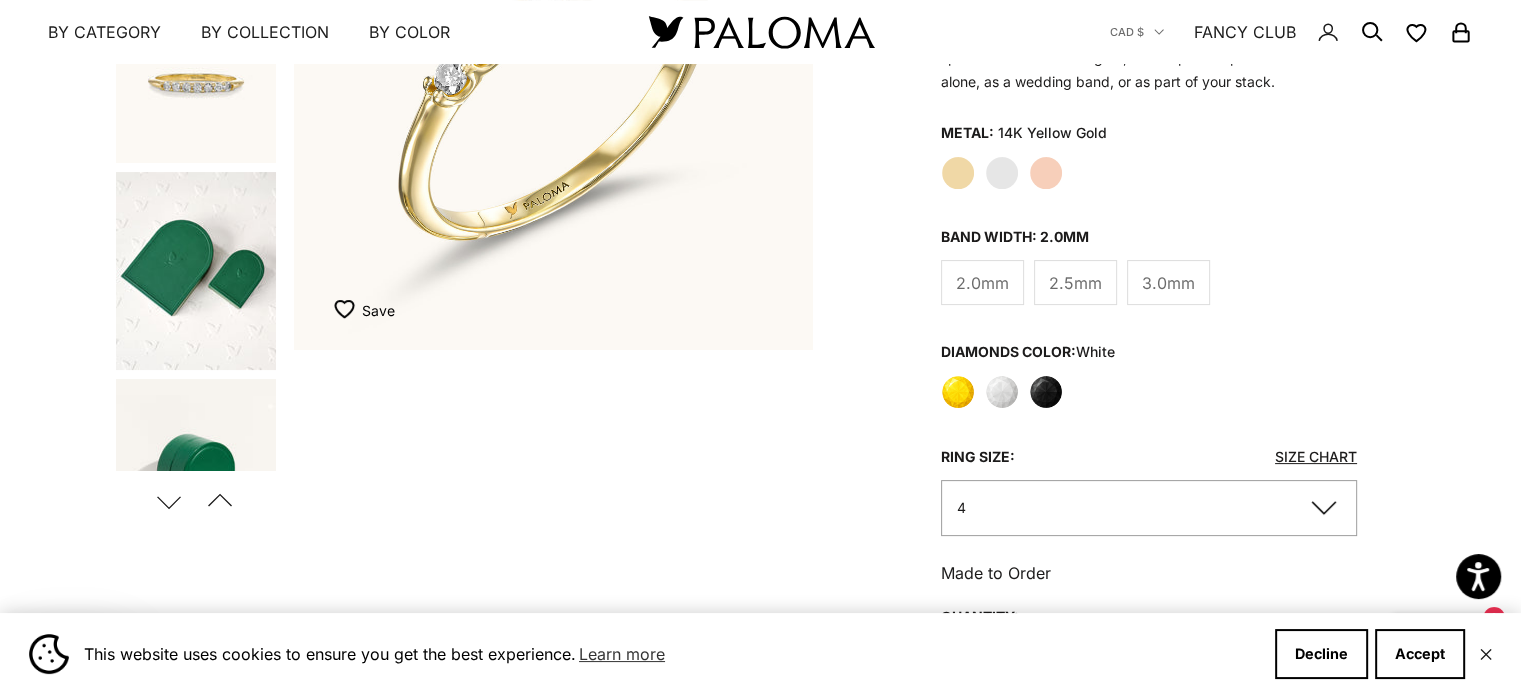click on "Previous" at bounding box center [219, 501] 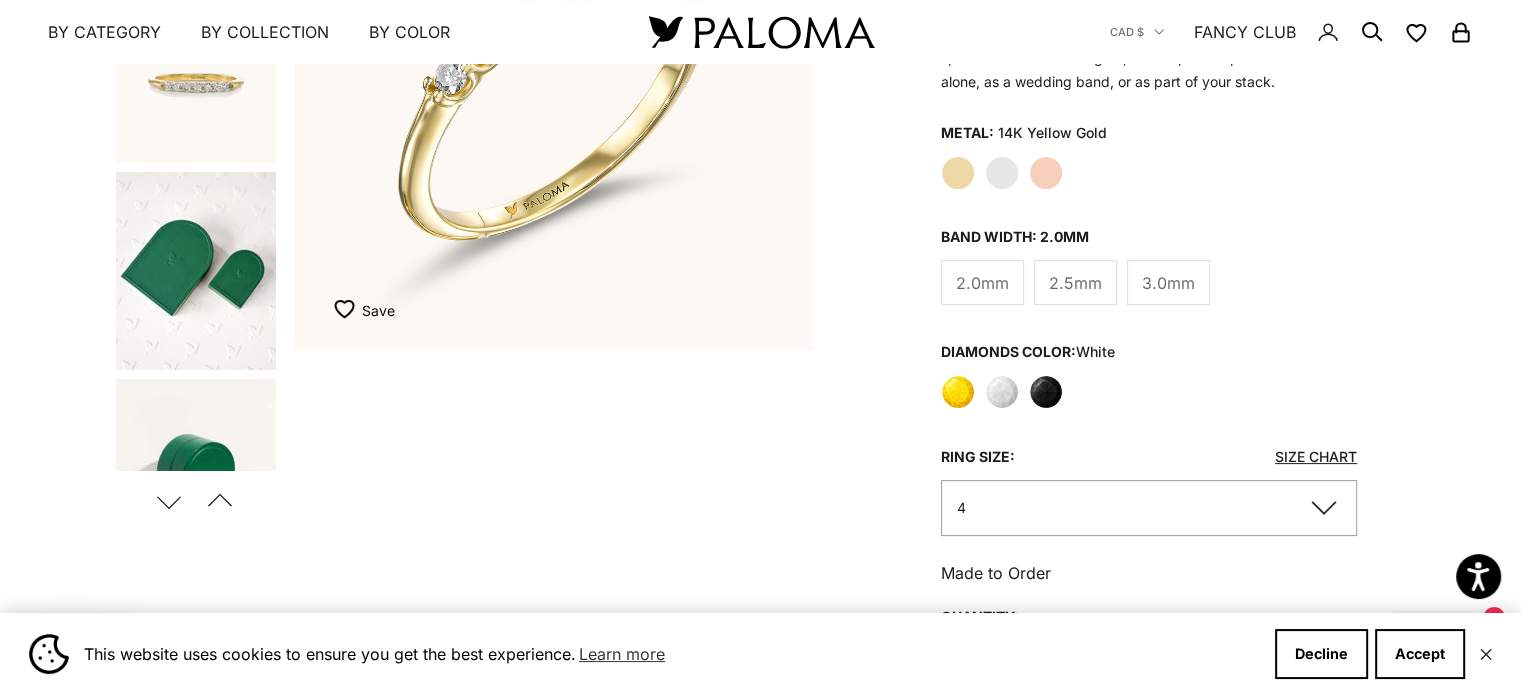 scroll, scrollTop: 299, scrollLeft: 0, axis: vertical 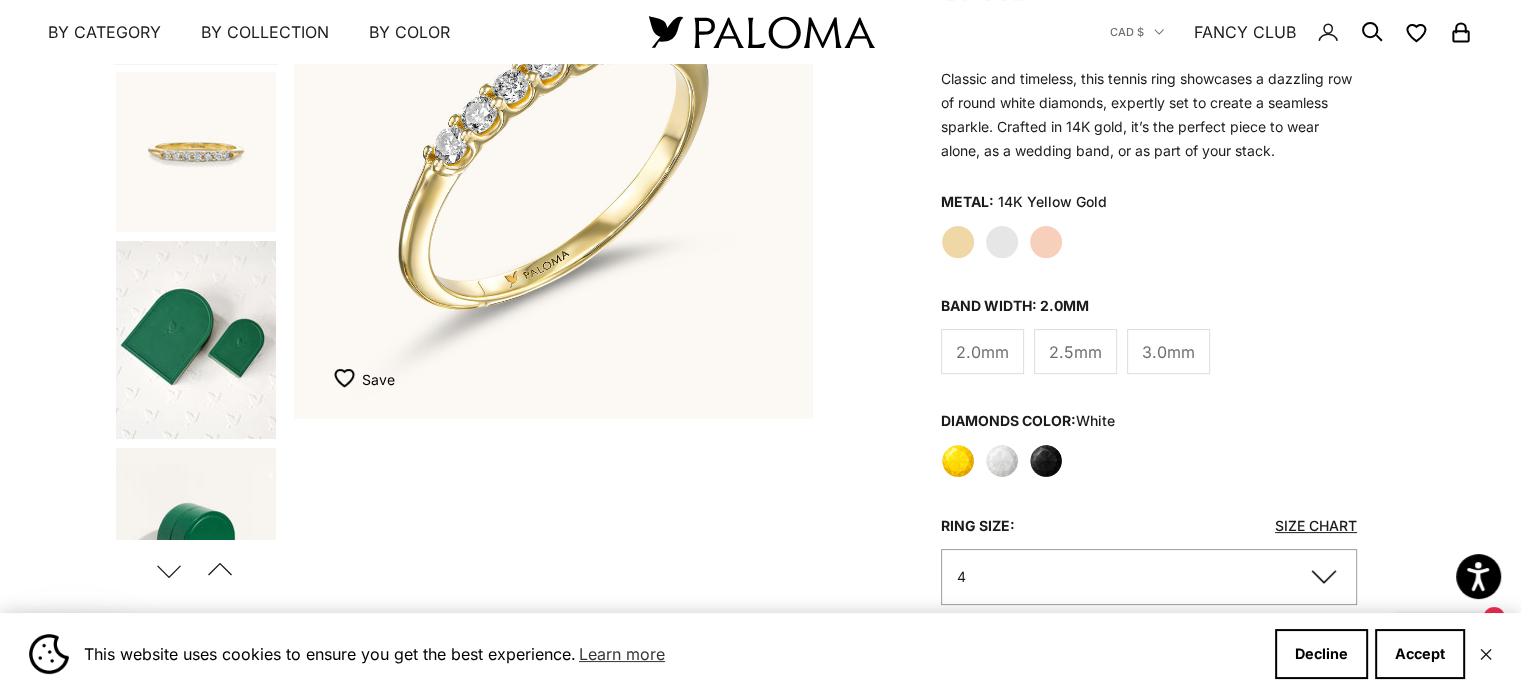 click on "Next" at bounding box center (168, 570) 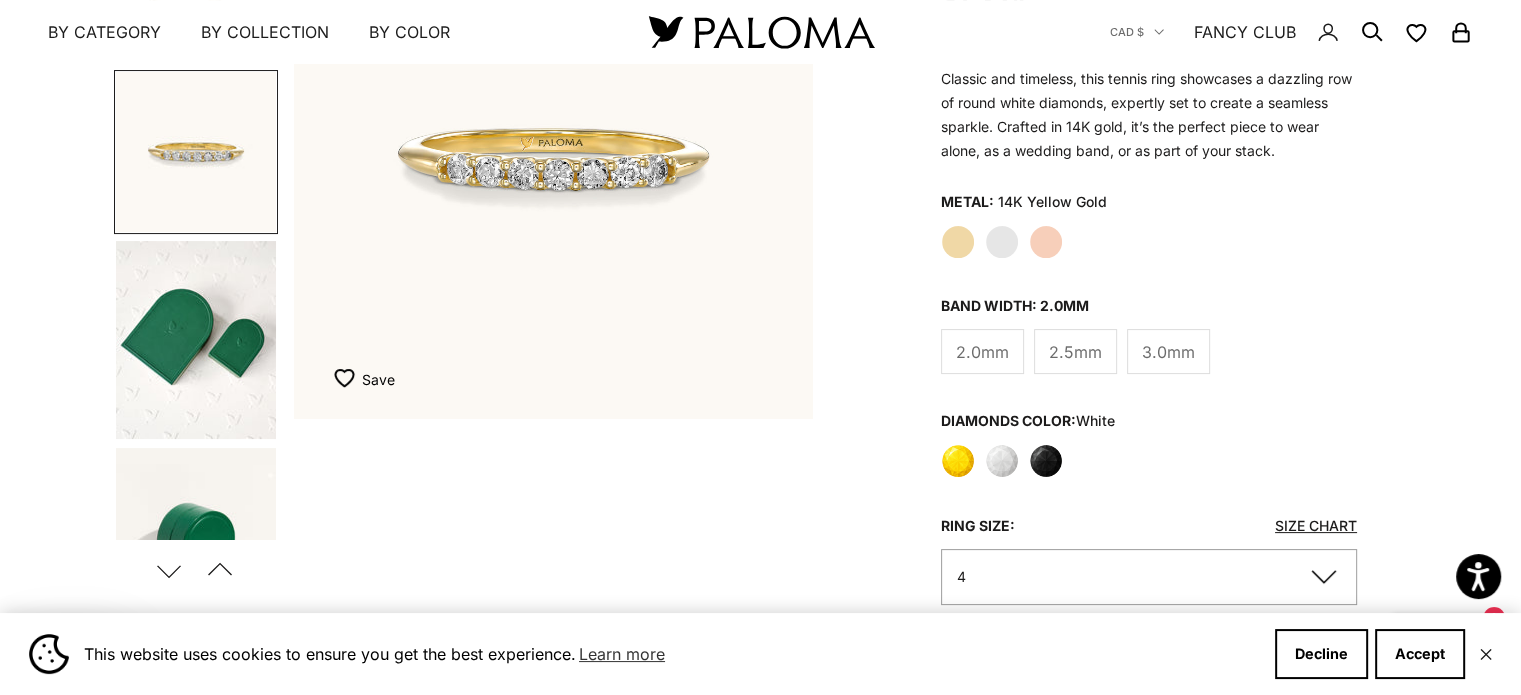 click on "Next" at bounding box center (168, 570) 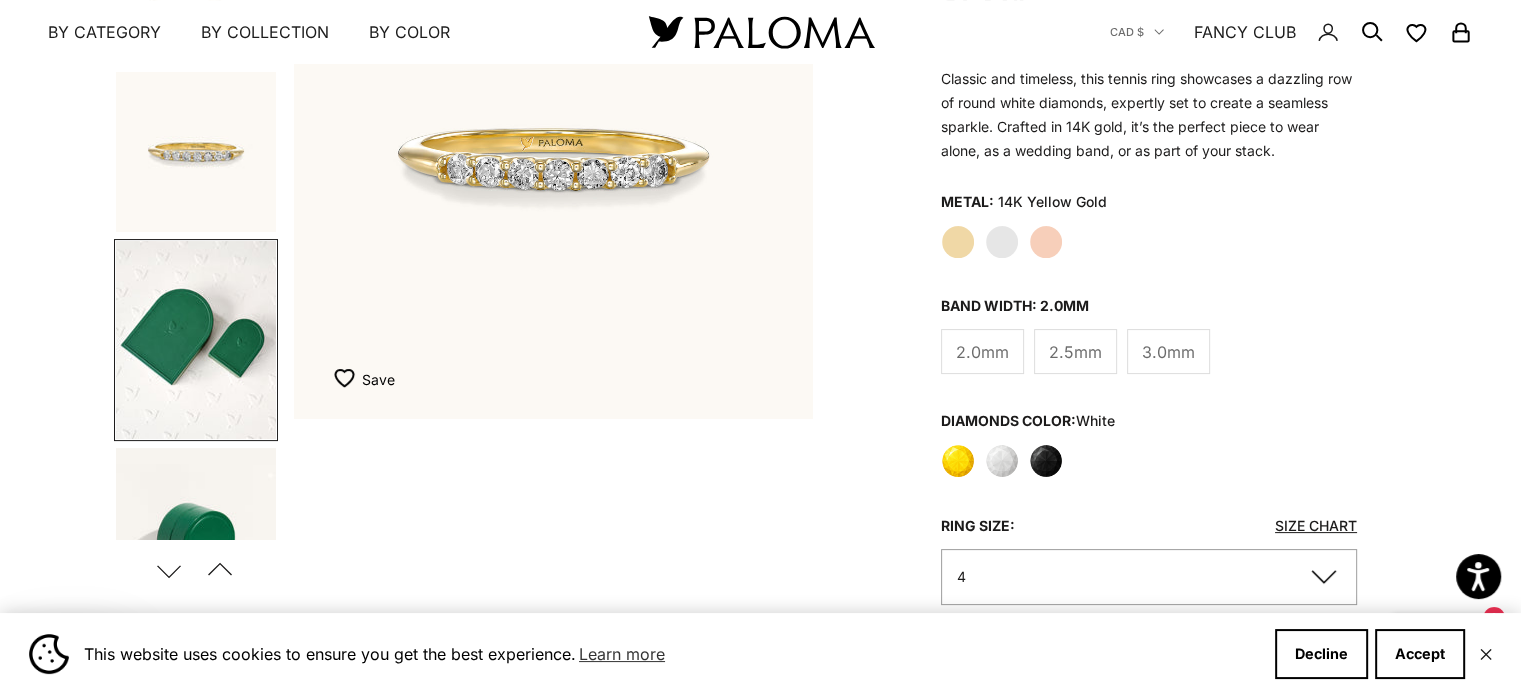 scroll, scrollTop: 0, scrollLeft: 624, axis: horizontal 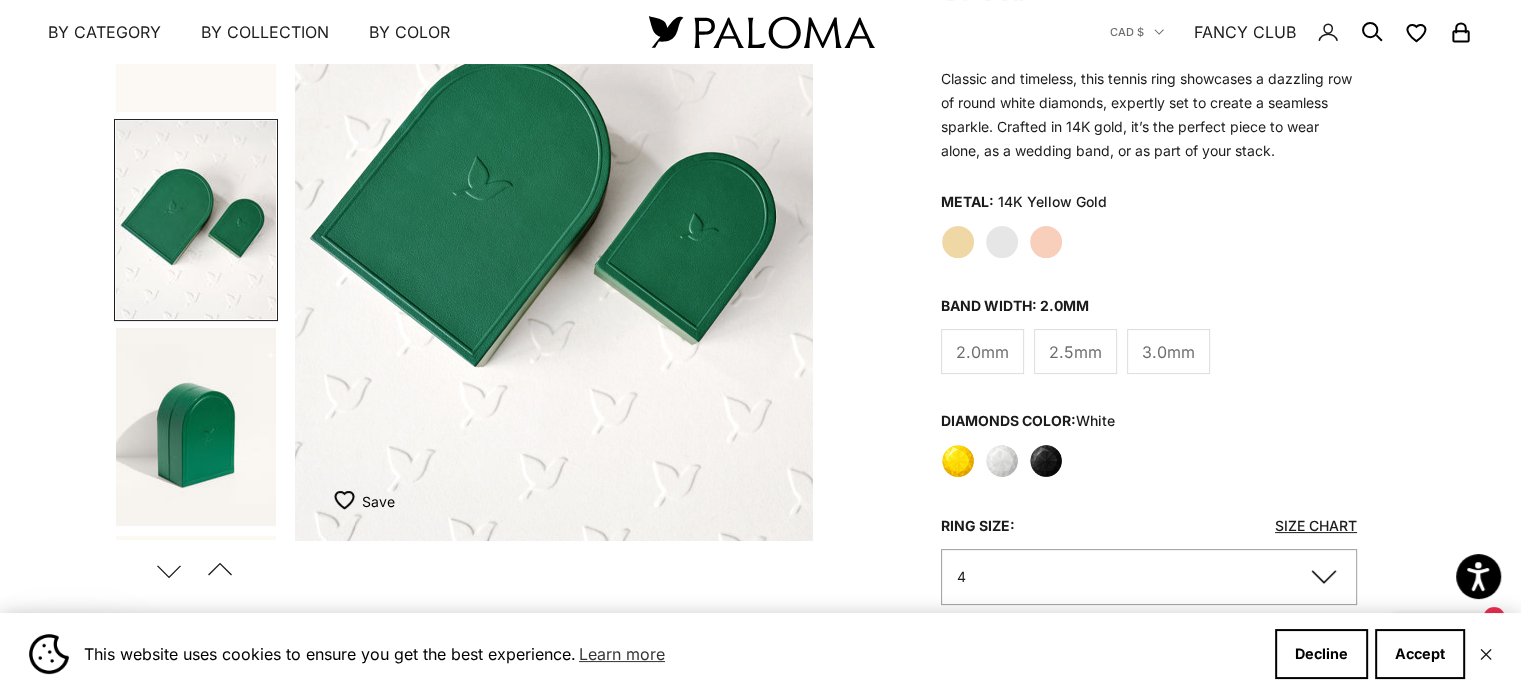 click on "Next" at bounding box center (168, 570) 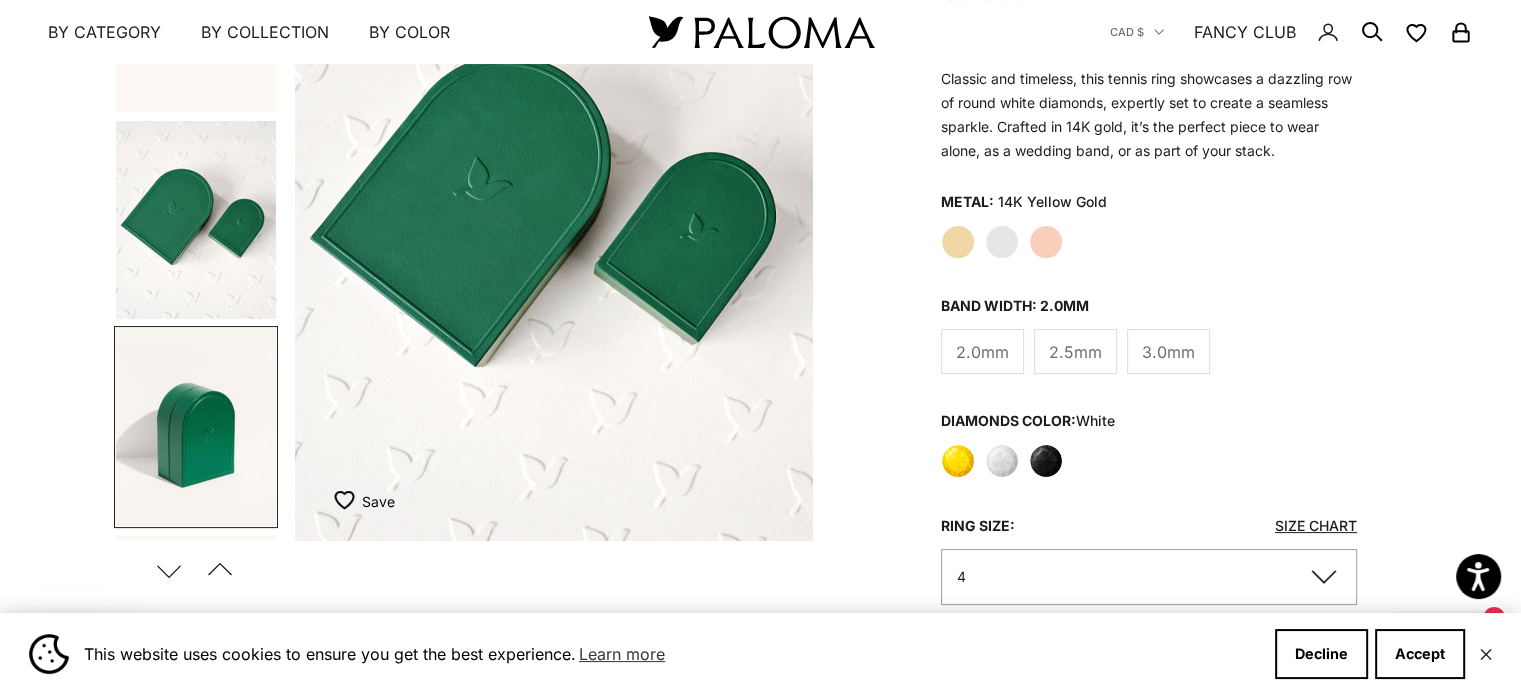 scroll, scrollTop: 0, scrollLeft: 1391, axis: horizontal 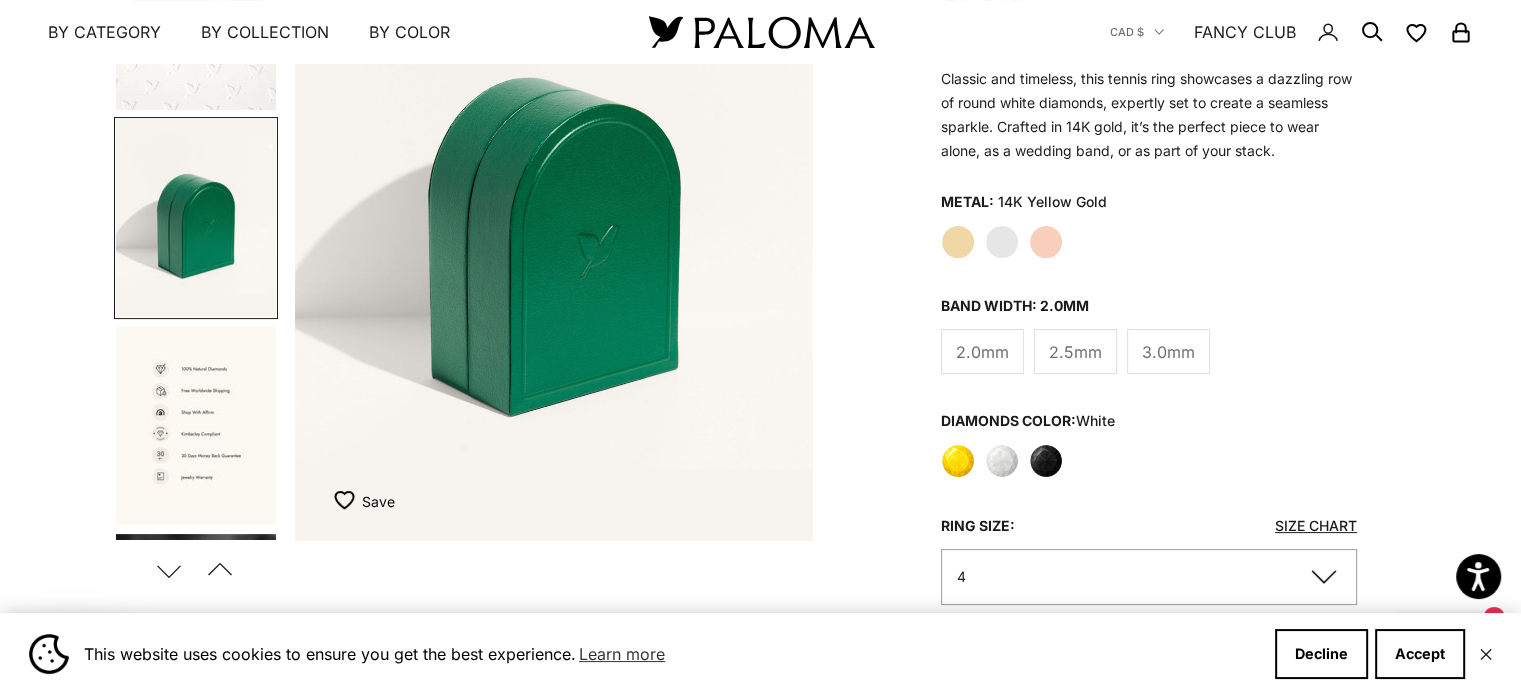 click on "Next" at bounding box center (168, 570) 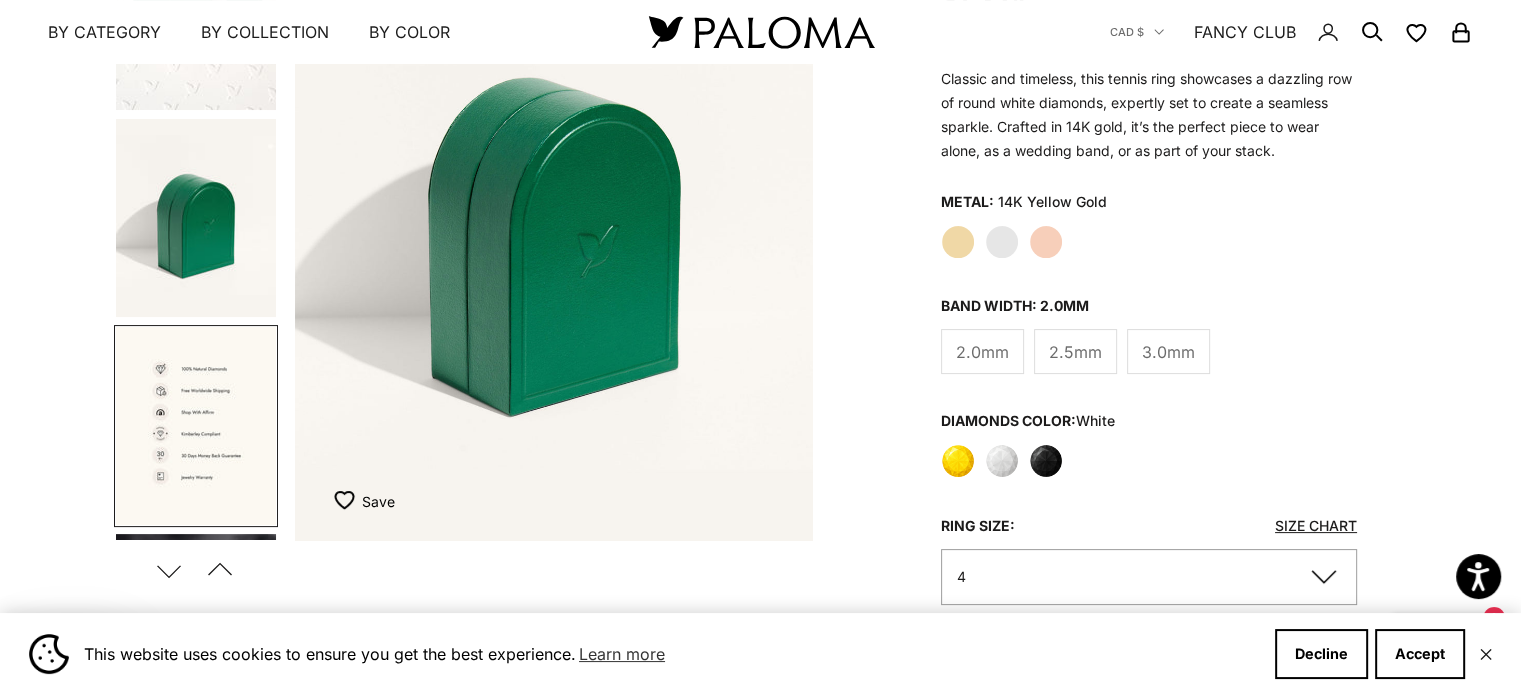 scroll, scrollTop: 0, scrollLeft: 1863, axis: horizontal 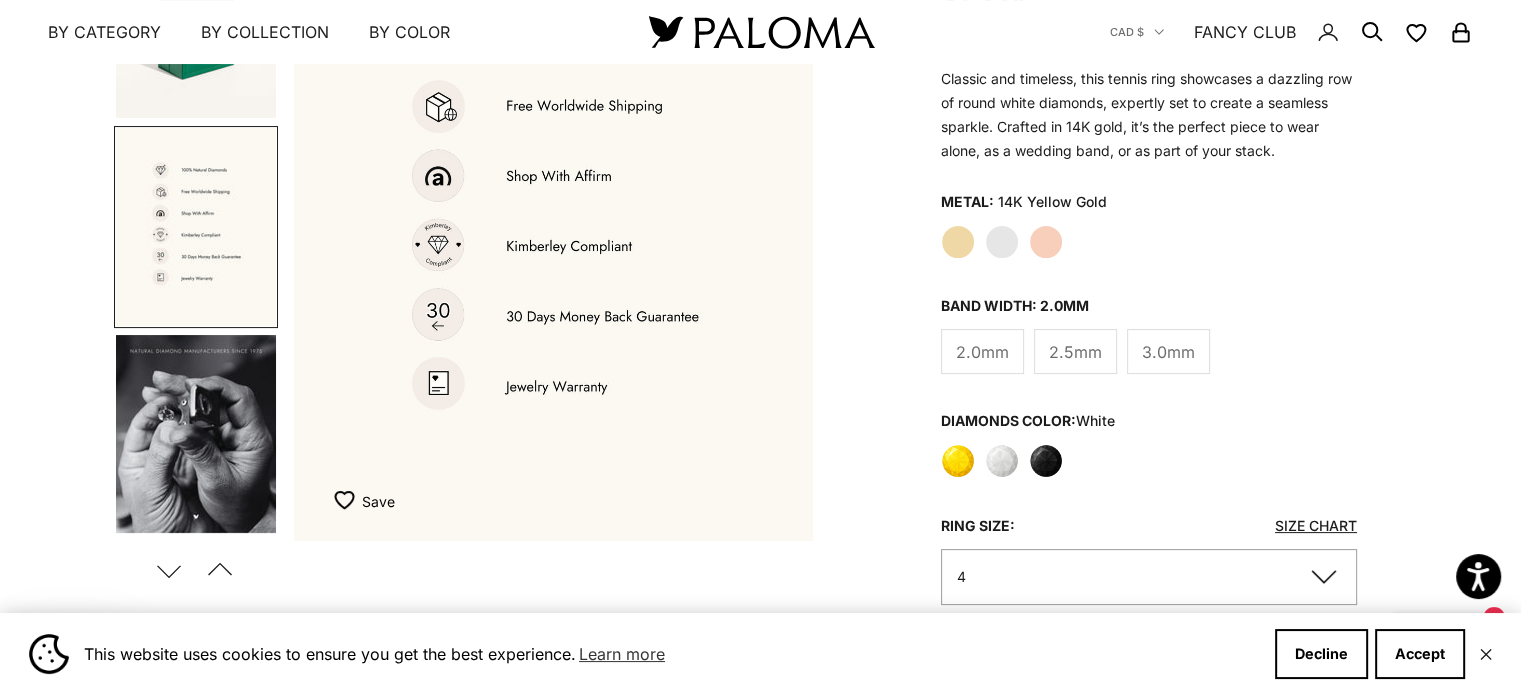 click on "Next" at bounding box center [168, 570] 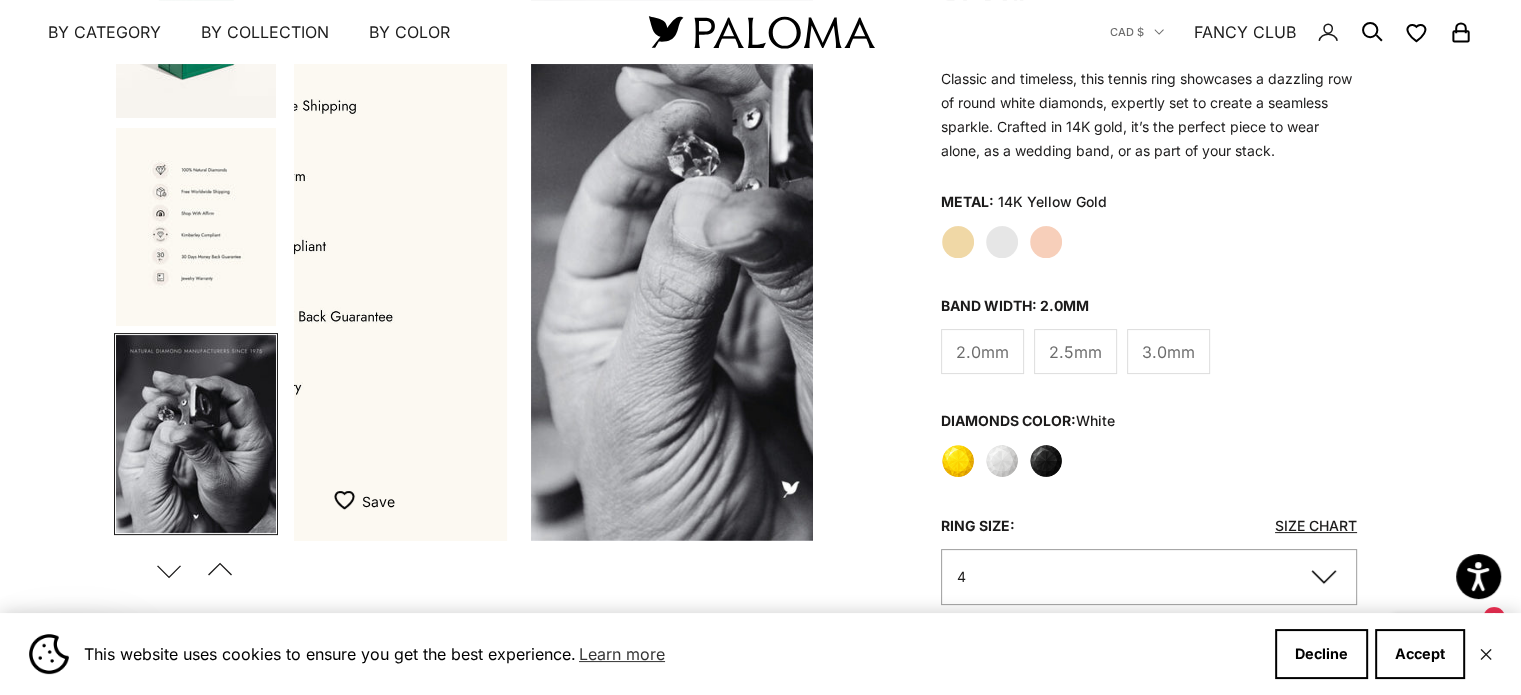 scroll, scrollTop: 0, scrollLeft: 2714, axis: horizontal 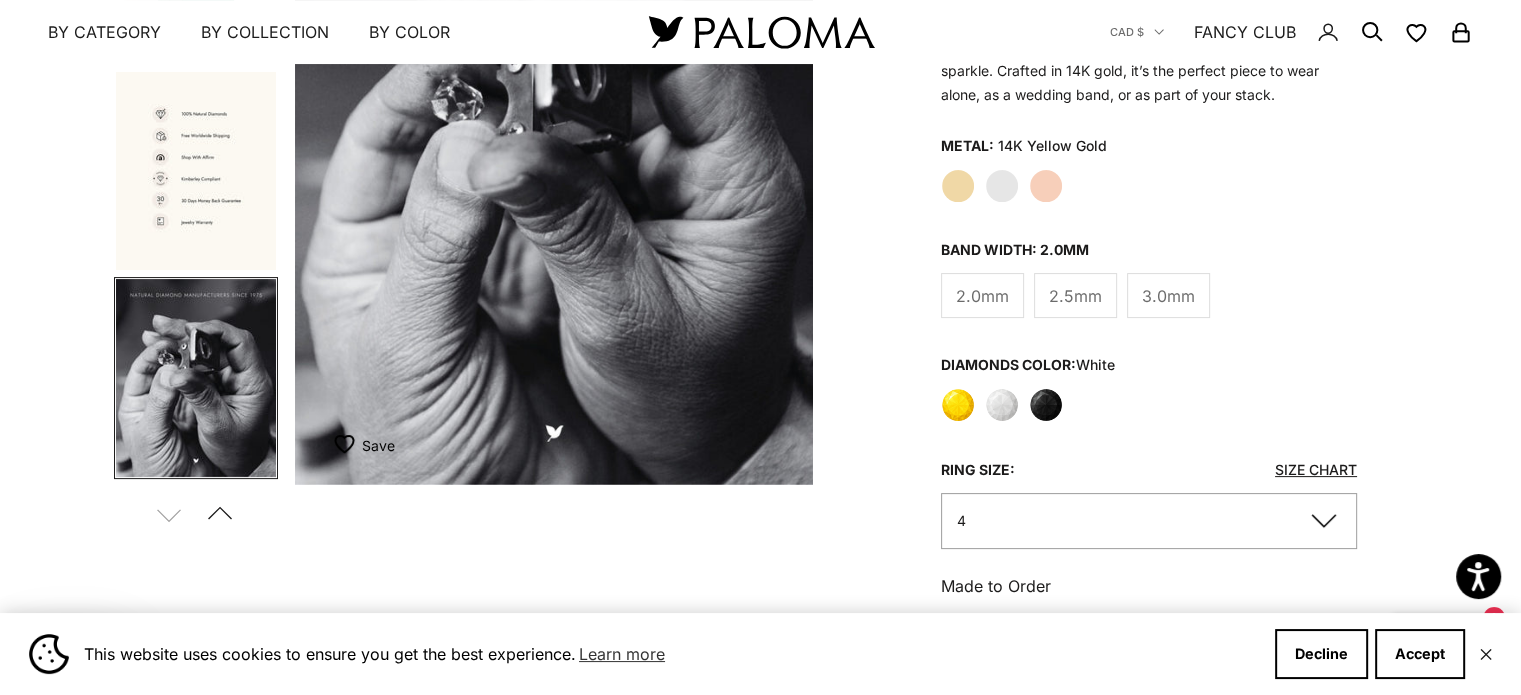 click on "Previous" at bounding box center (219, 514) 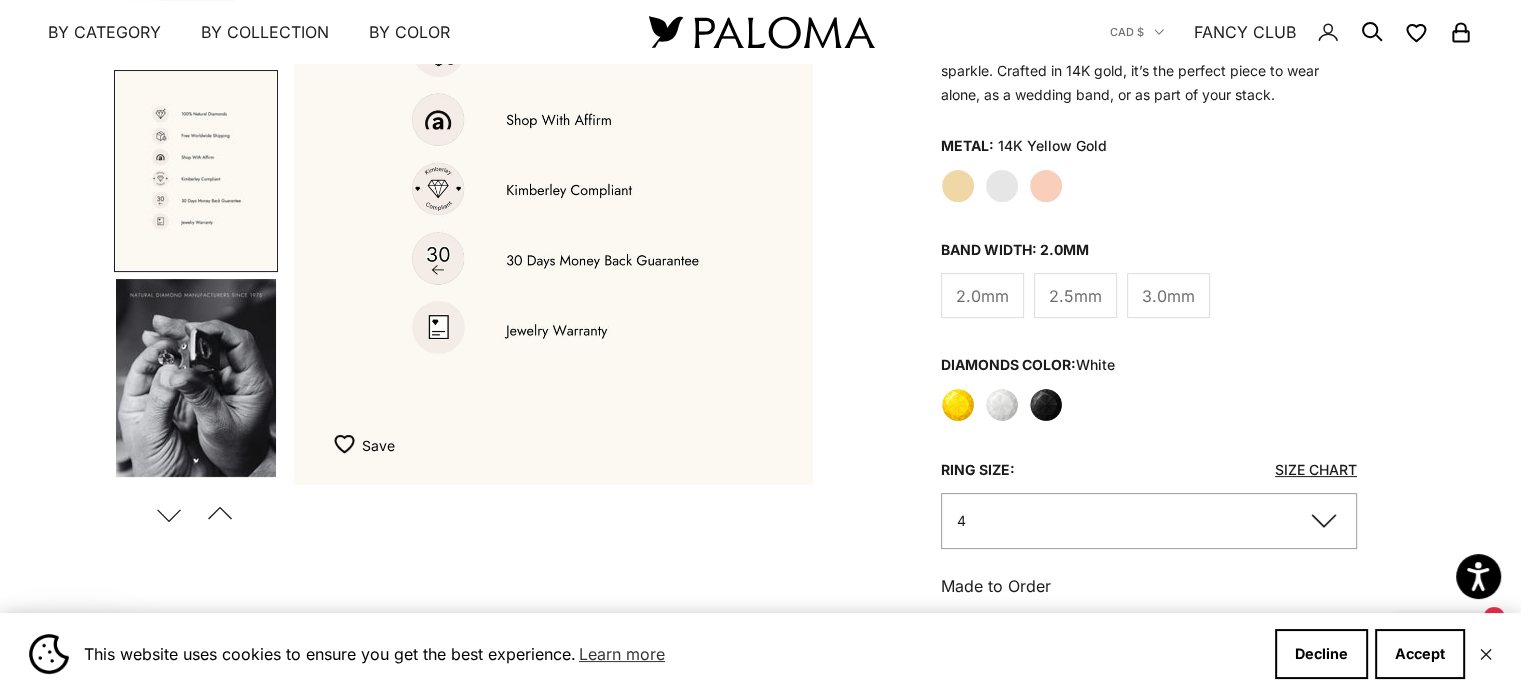 click on "Previous" at bounding box center [219, 514] 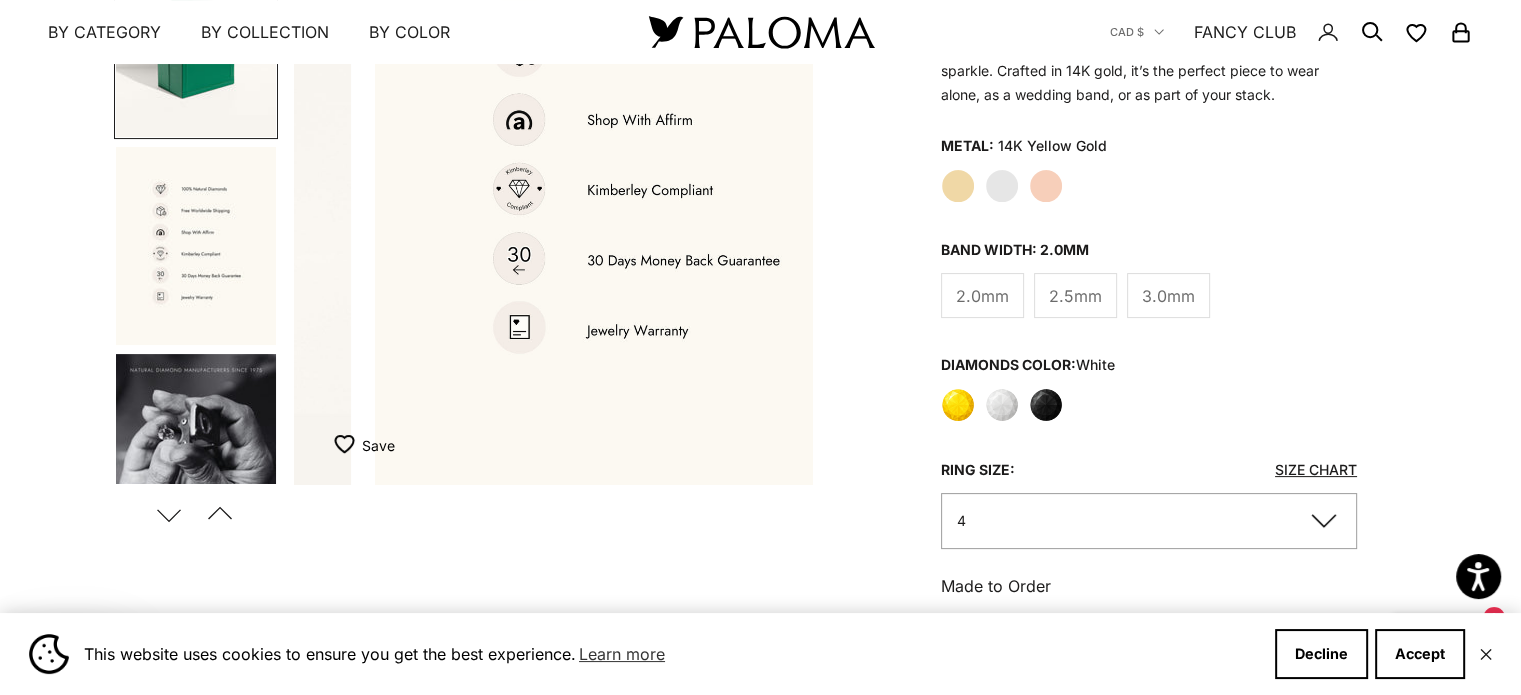 scroll, scrollTop: 0, scrollLeft: 1866, axis: horizontal 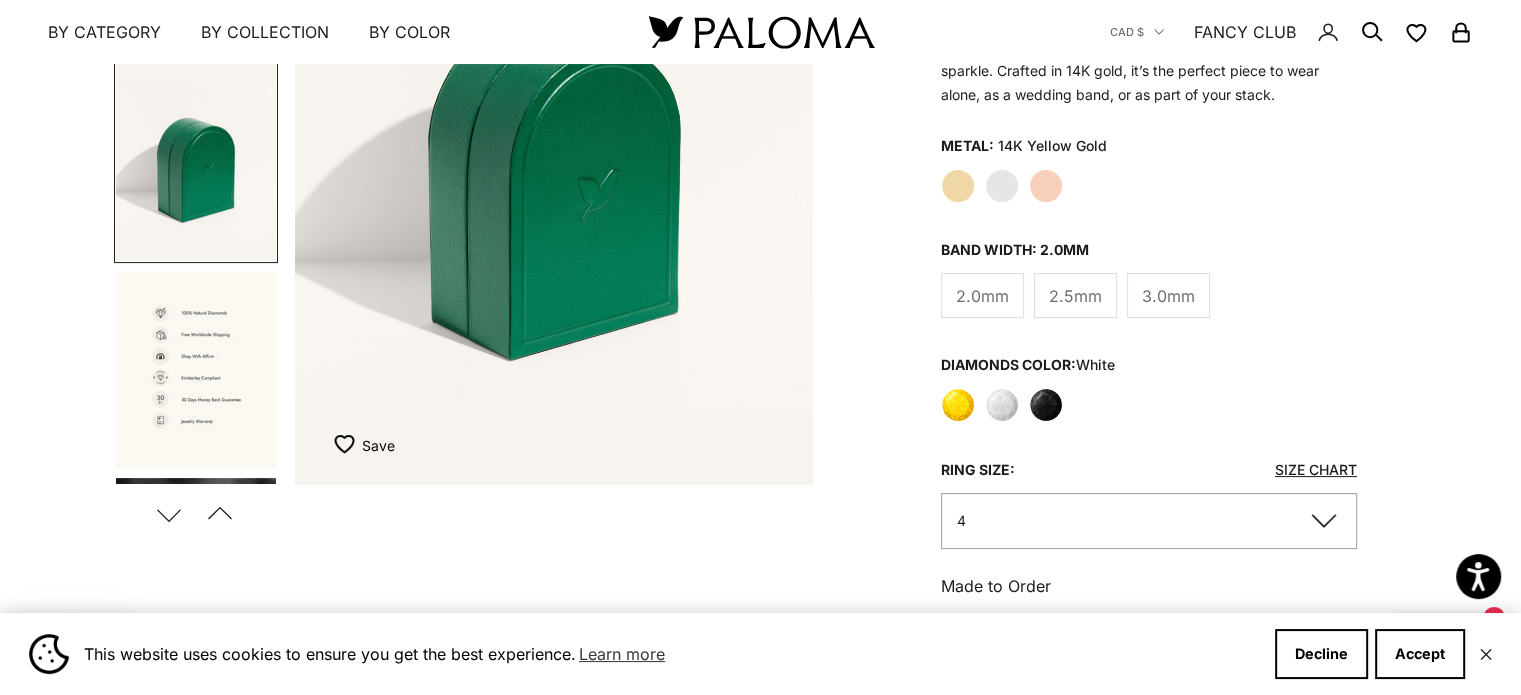 click on "Previous" at bounding box center [219, 514] 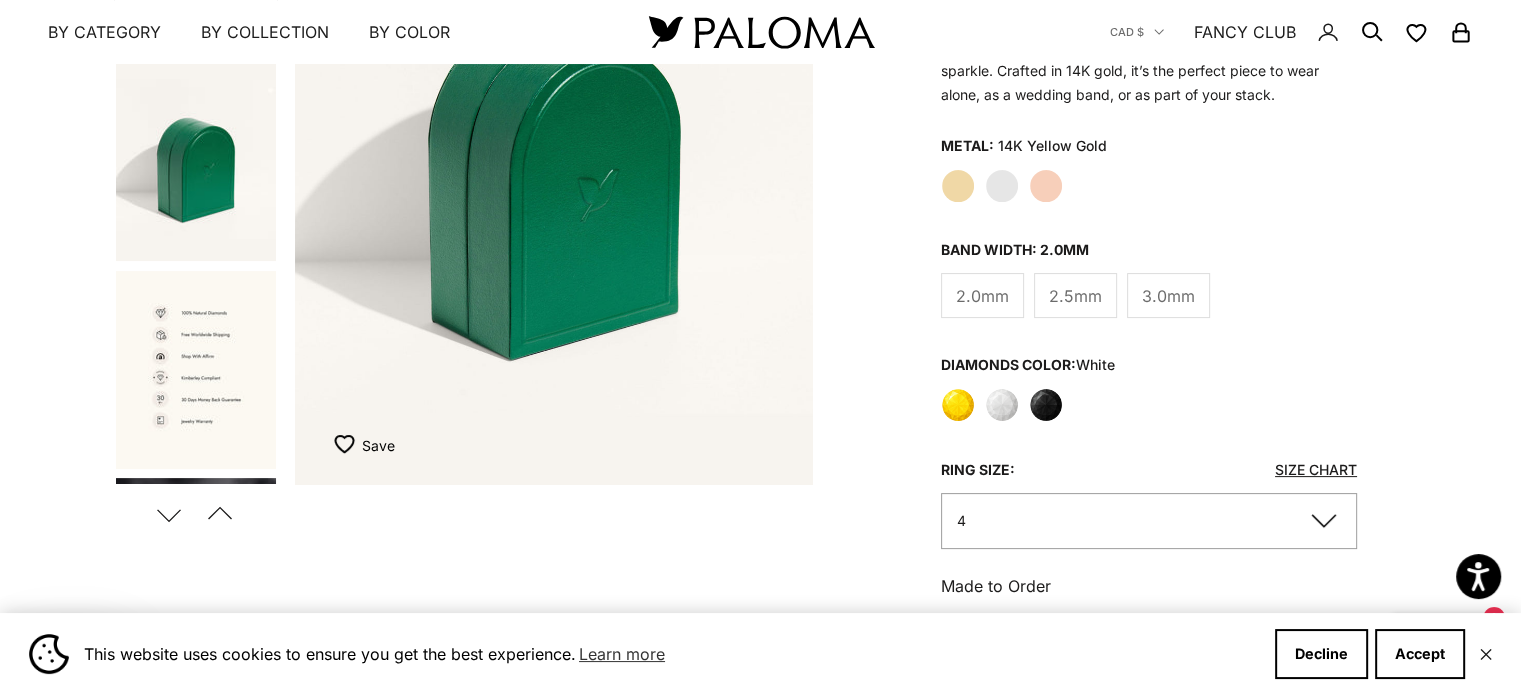 scroll, scrollTop: 0, scrollLeft: 1392, axis: horizontal 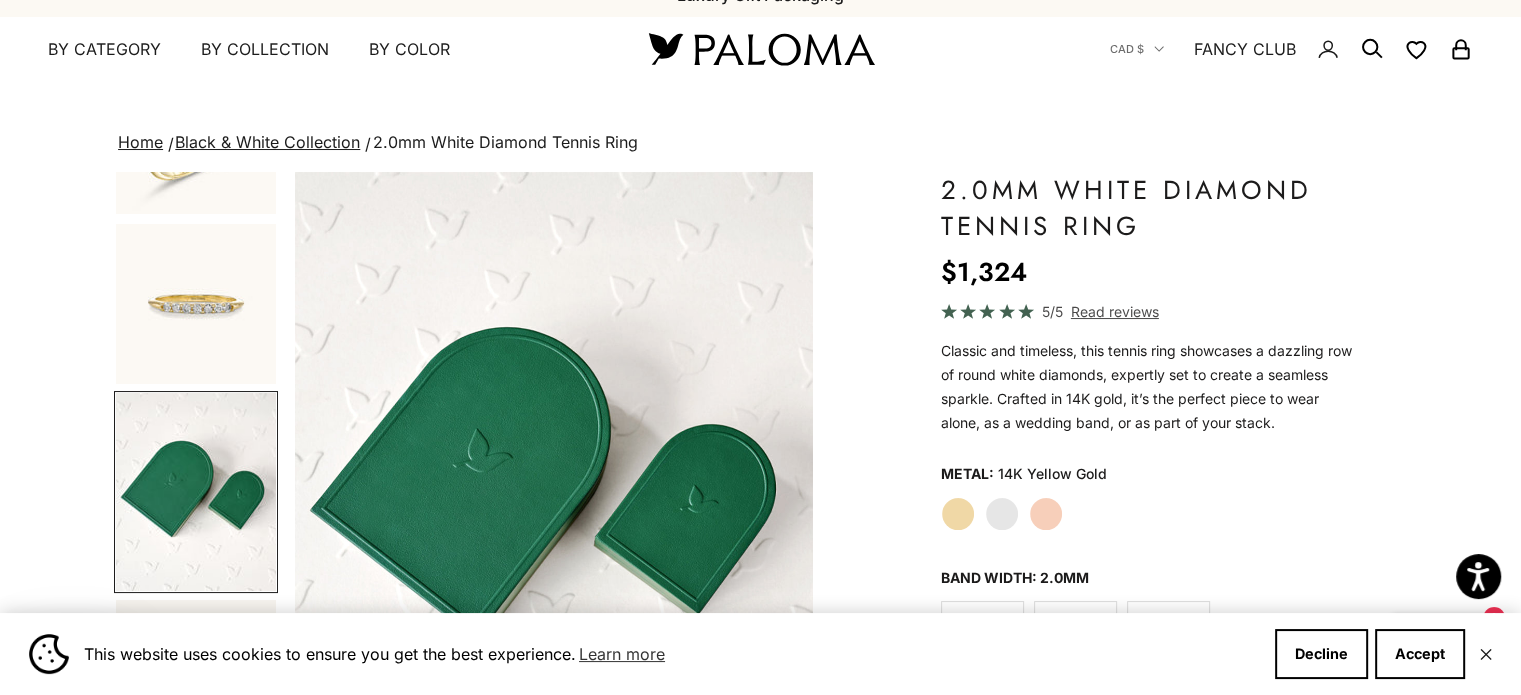 click at bounding box center [196, 304] 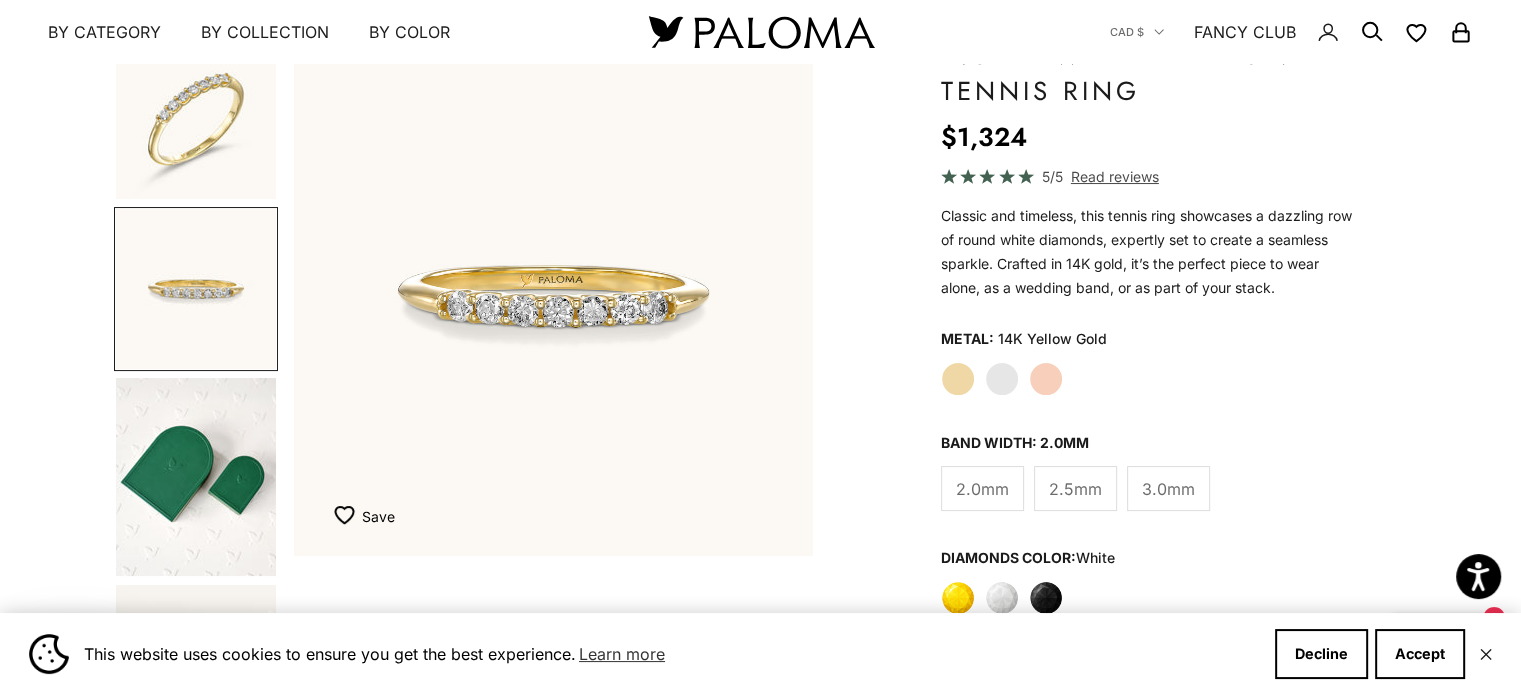 click on "Yellow" 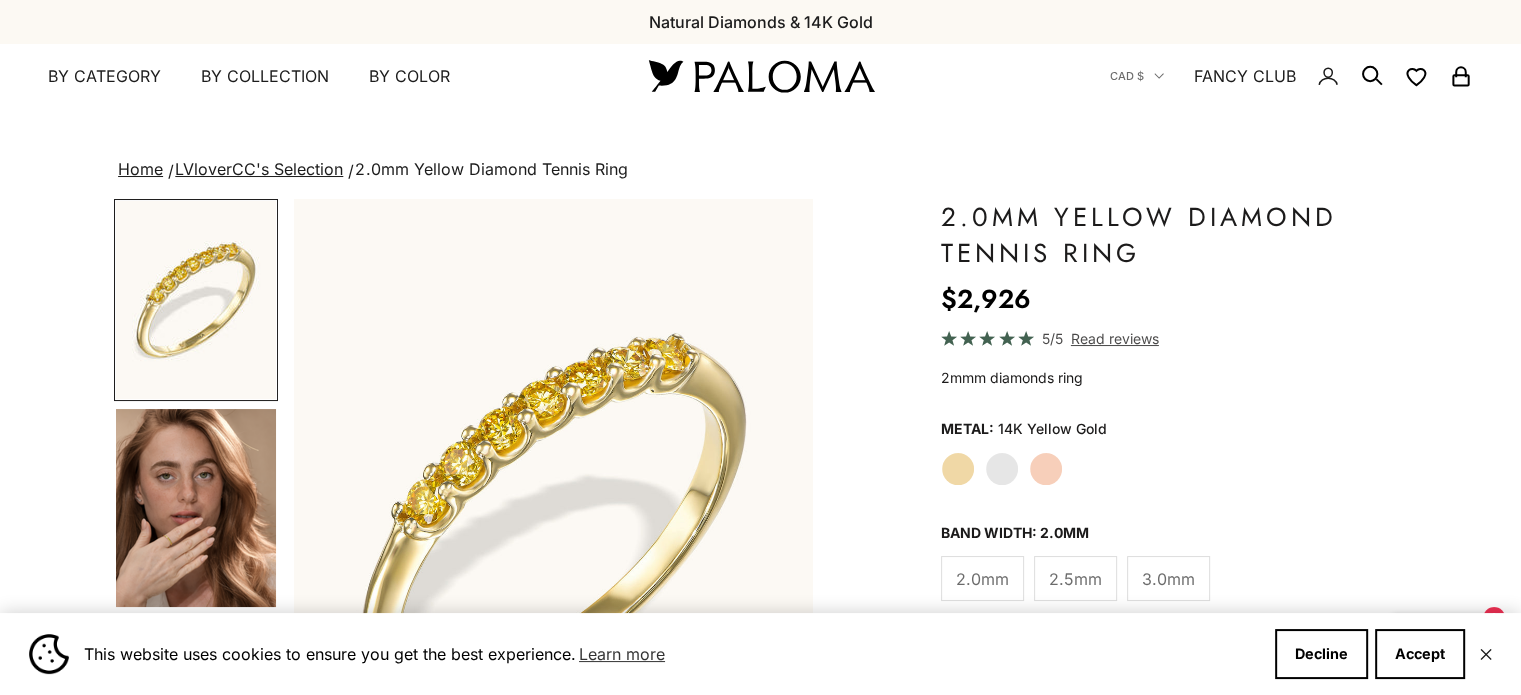 scroll, scrollTop: 124, scrollLeft: 0, axis: vertical 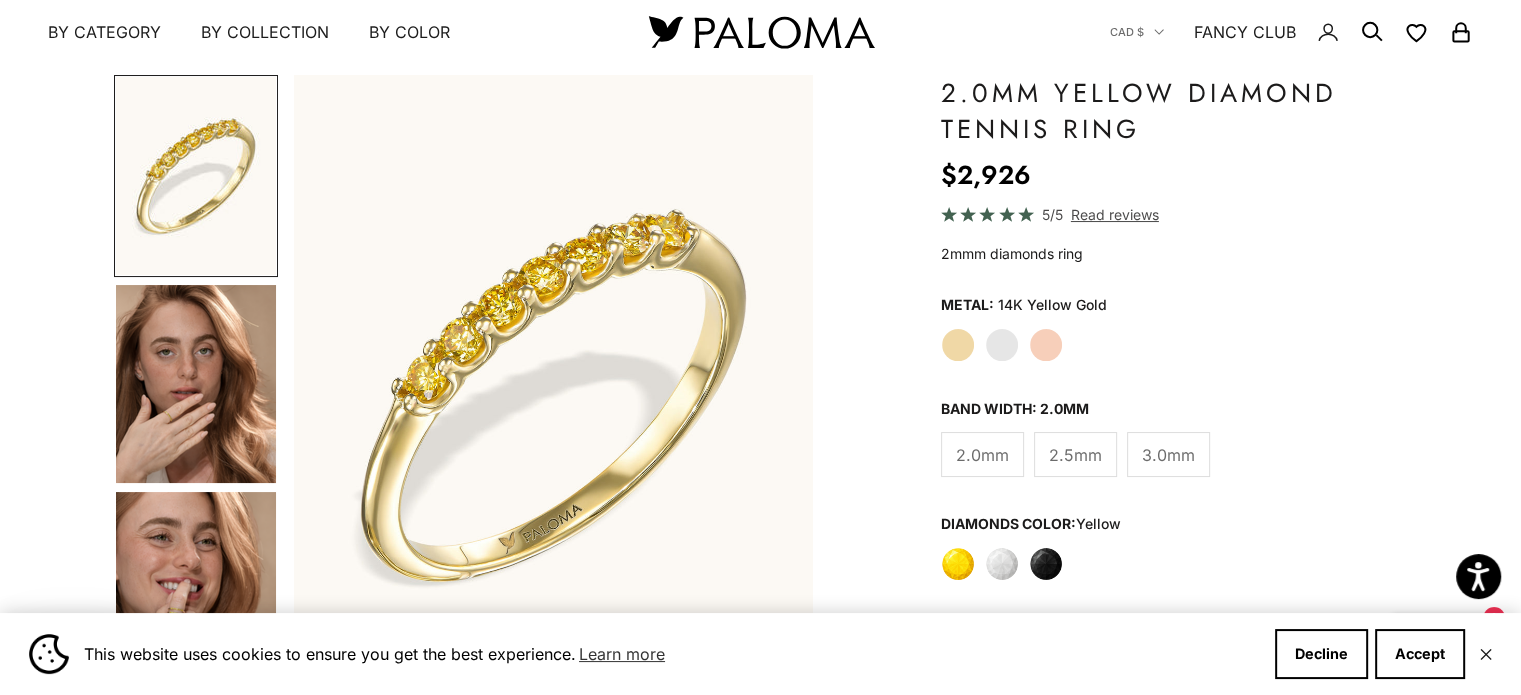 click at bounding box center (196, 384) 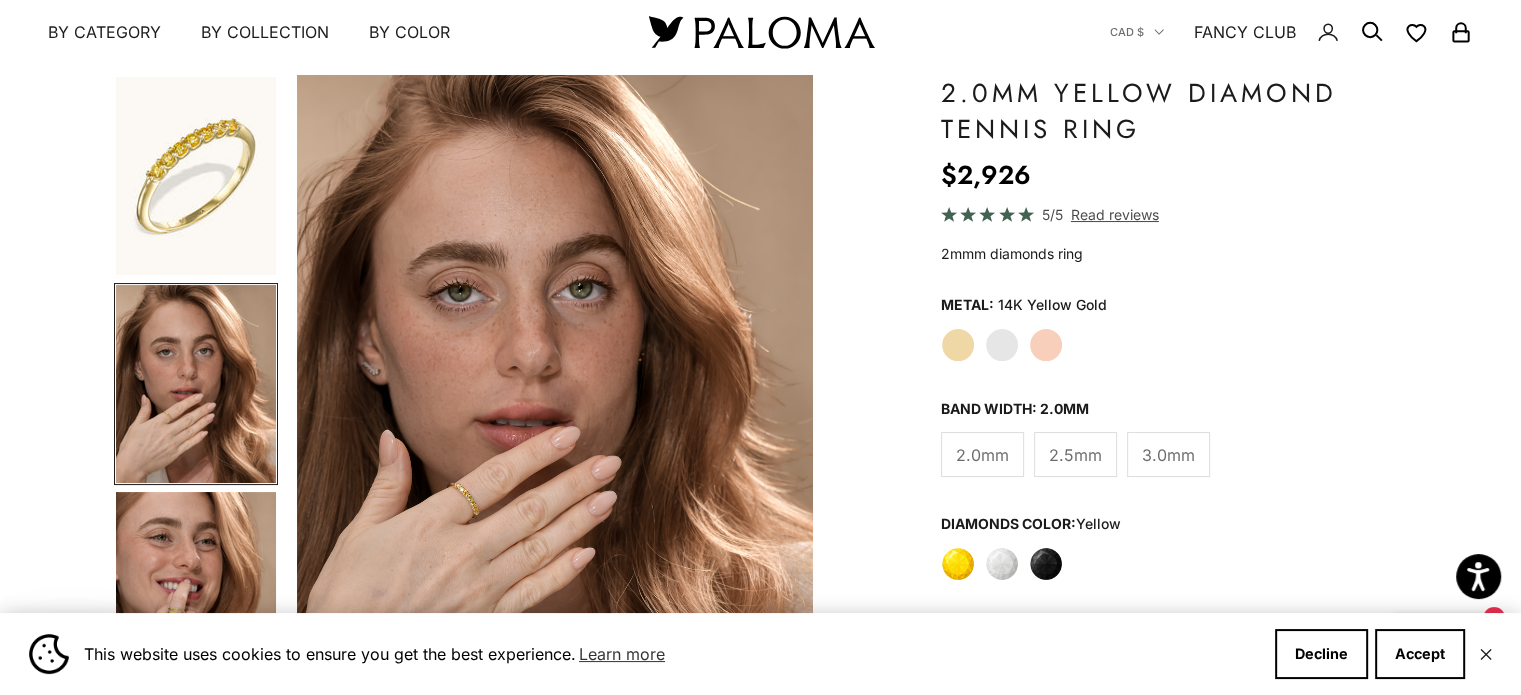 scroll, scrollTop: 0, scrollLeft: 543, axis: horizontal 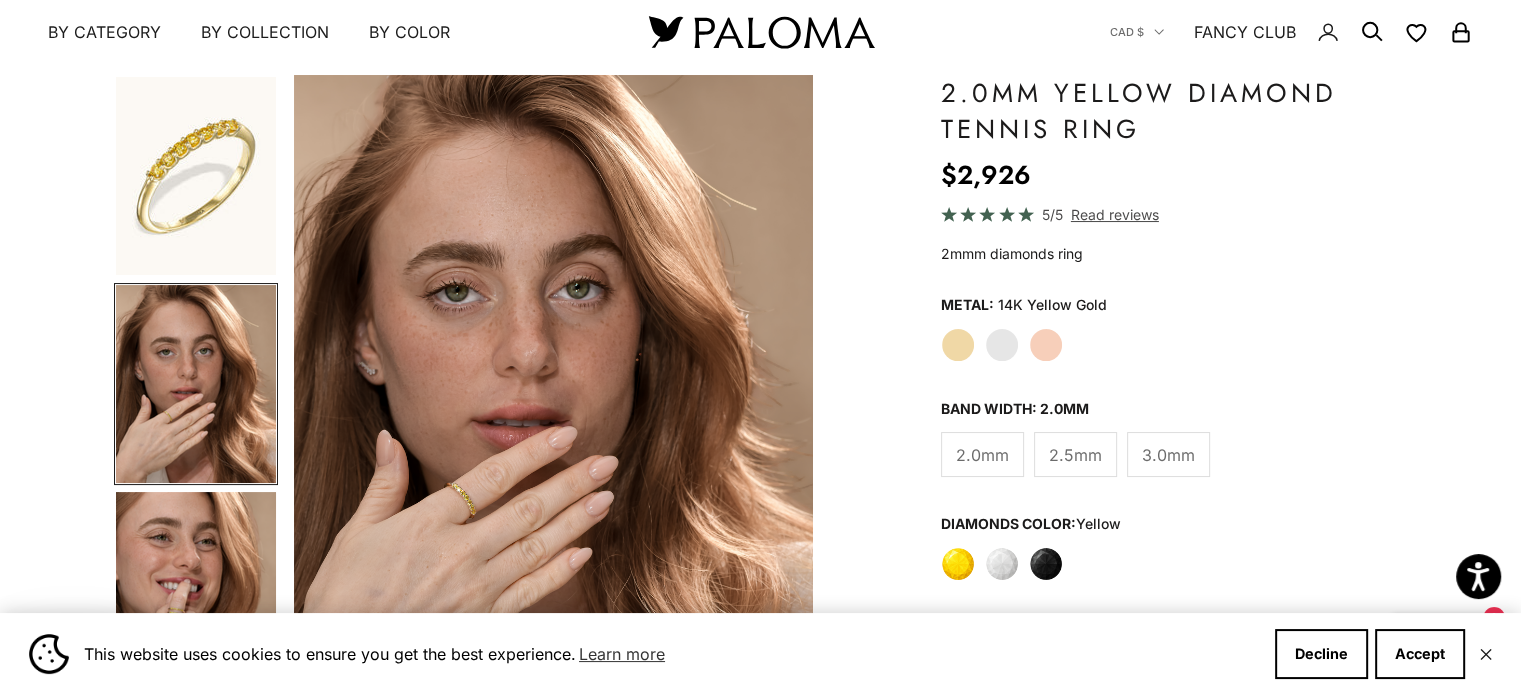 click at bounding box center [196, 591] 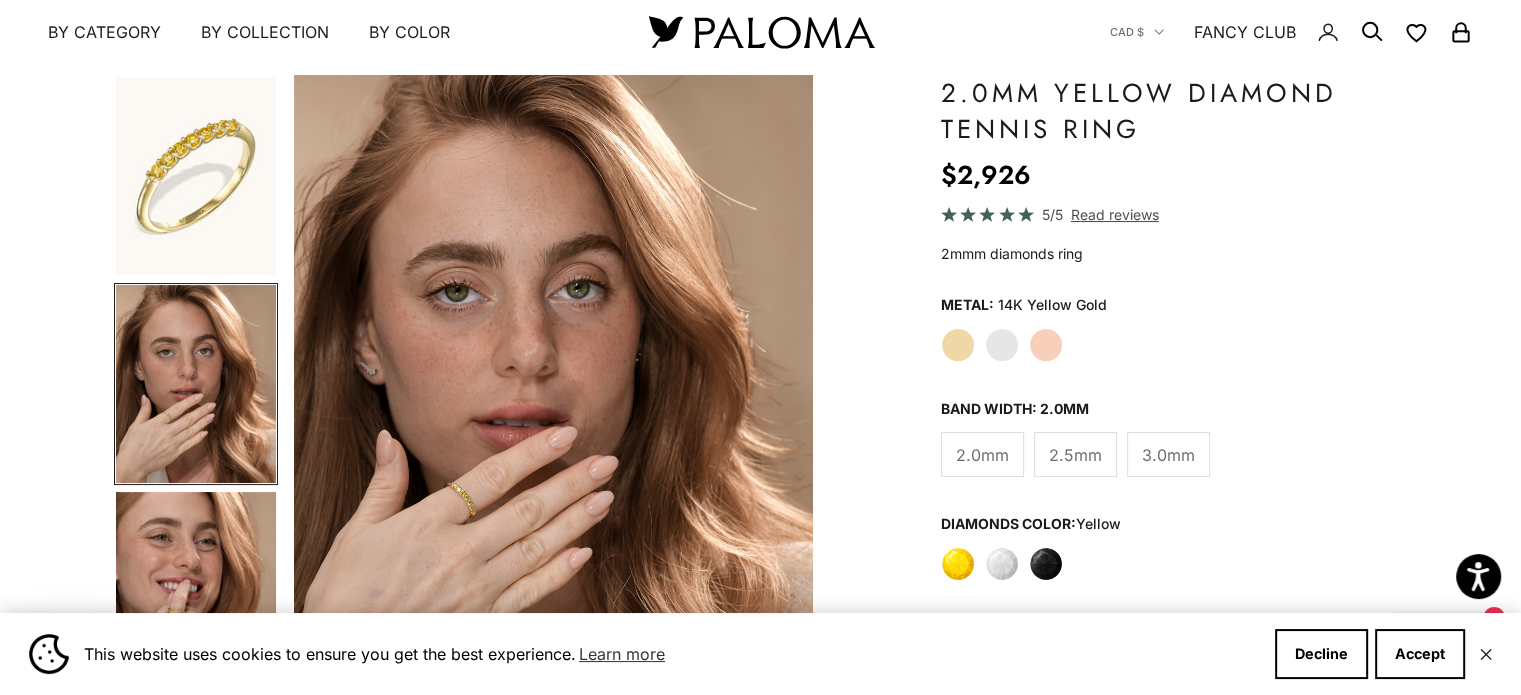 scroll, scrollTop: 0, scrollLeft: 624, axis: horizontal 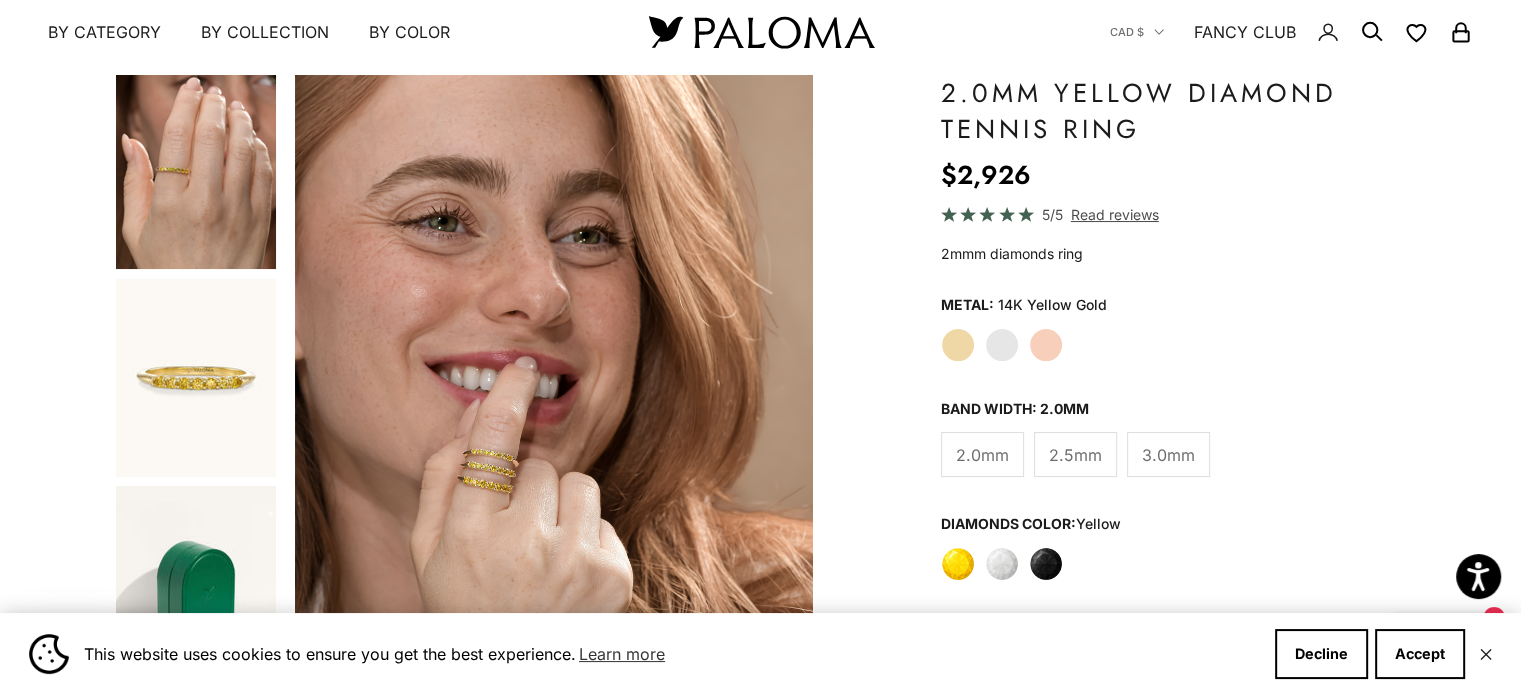 click at bounding box center (554, 395) 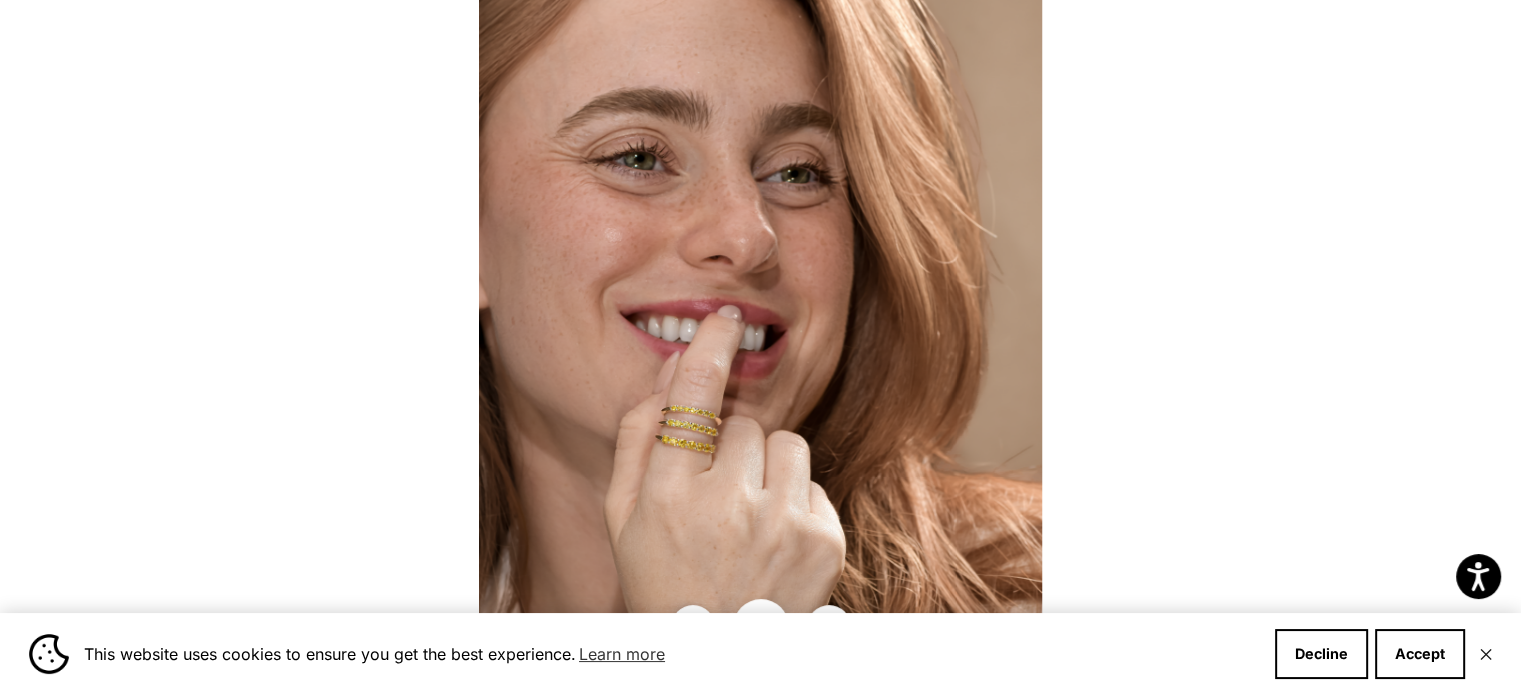 click at bounding box center [760, 347] 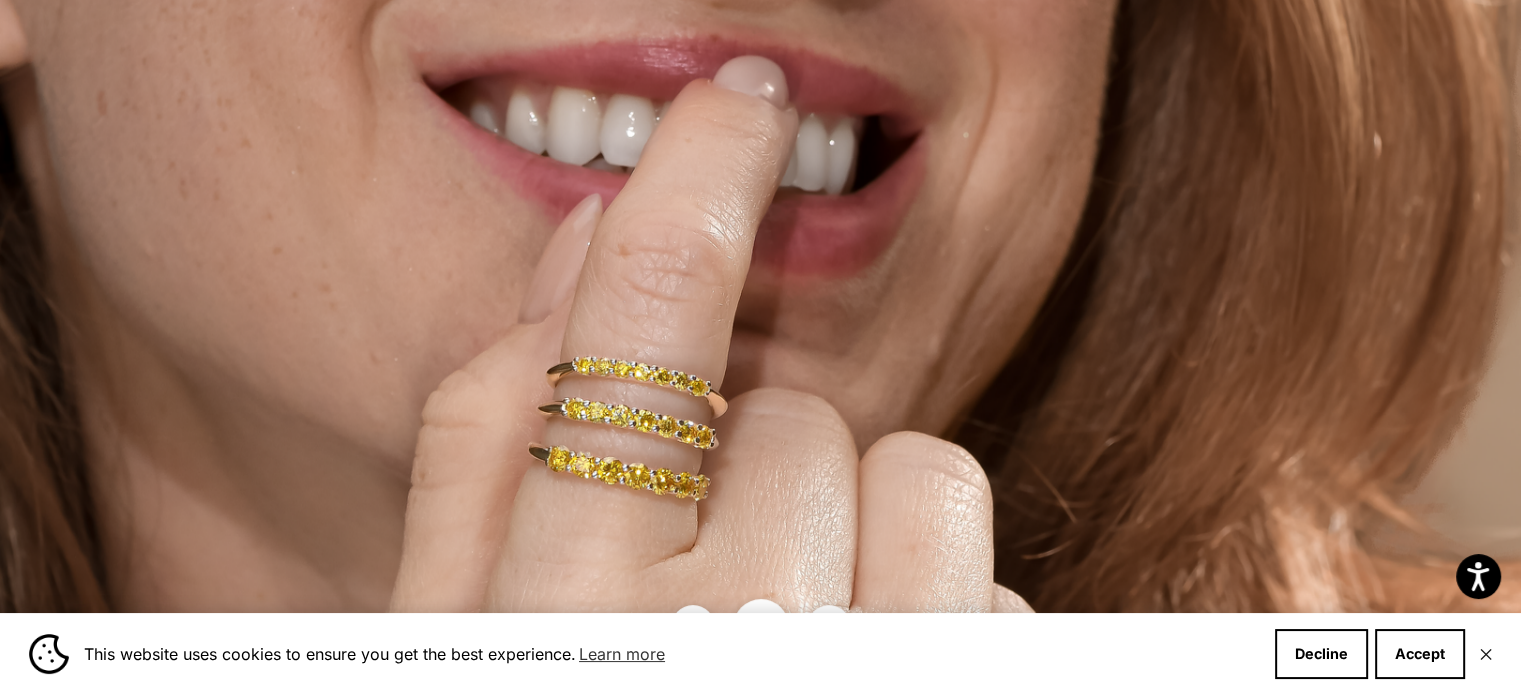 click at bounding box center (844, 183) 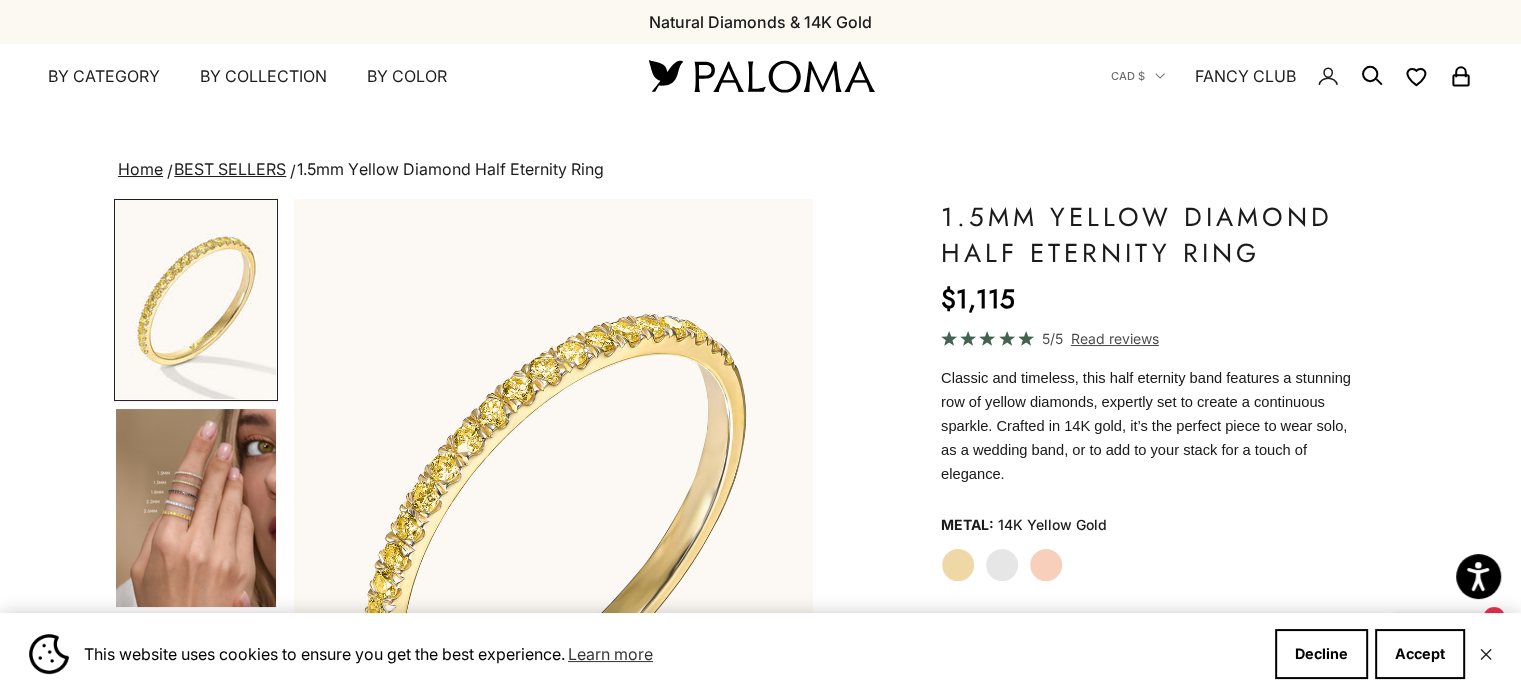 scroll, scrollTop: 64, scrollLeft: 0, axis: vertical 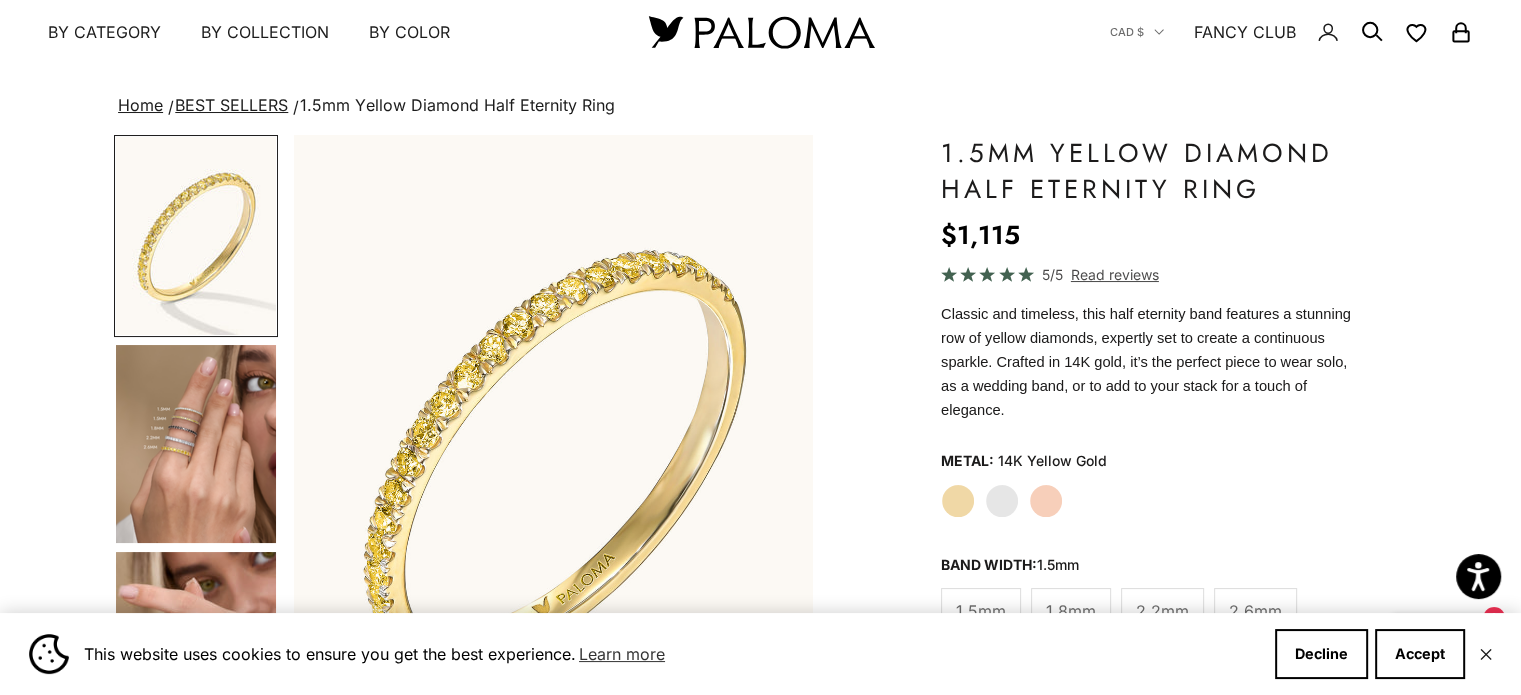 click at bounding box center [196, 444] 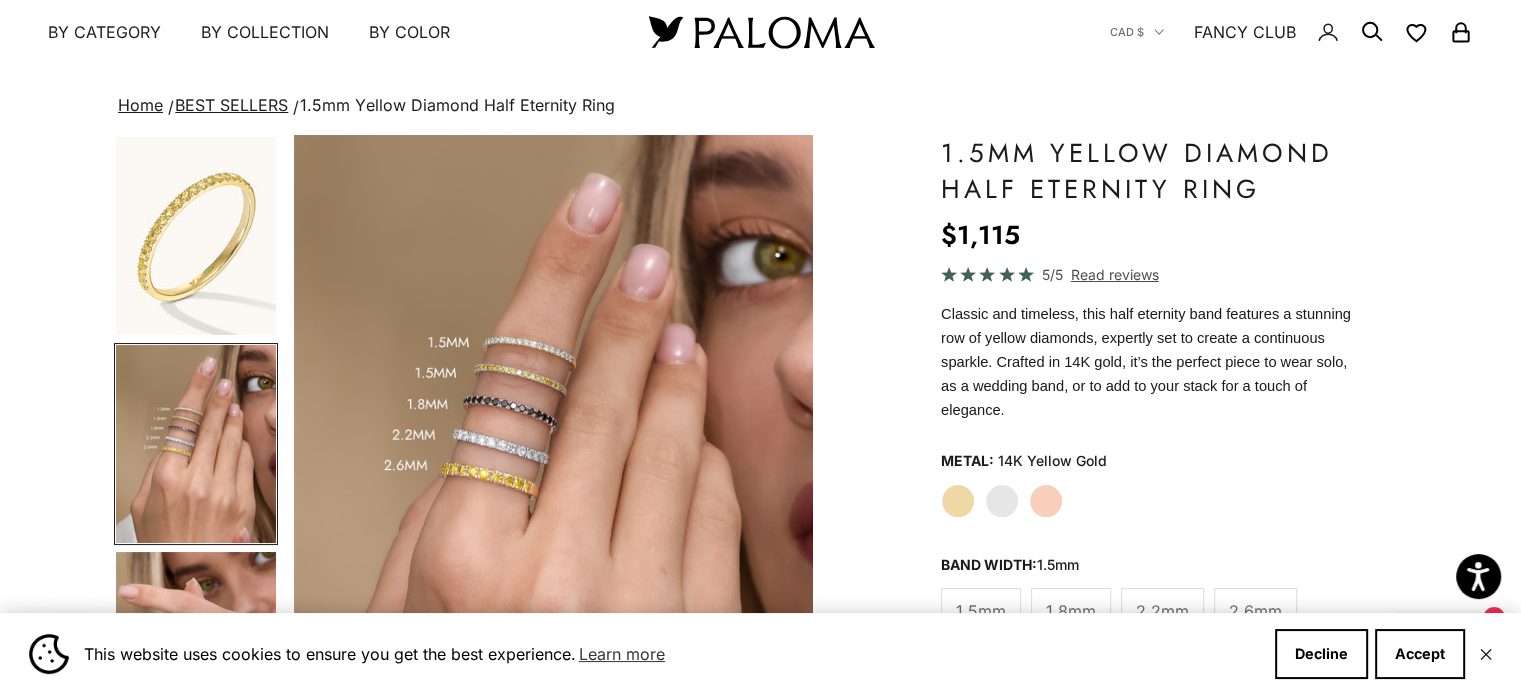 scroll, scrollTop: 0, scrollLeft: 543, axis: horizontal 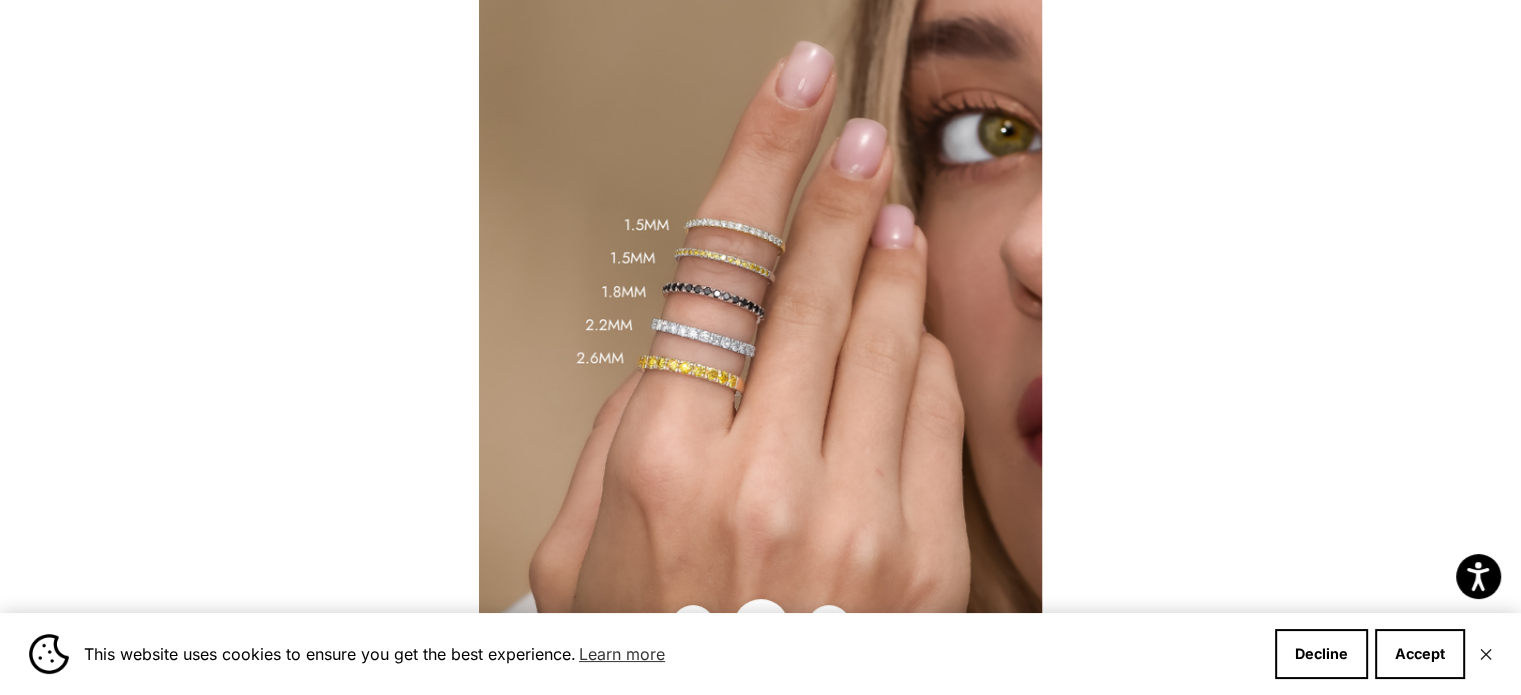 click at bounding box center [760, 347] 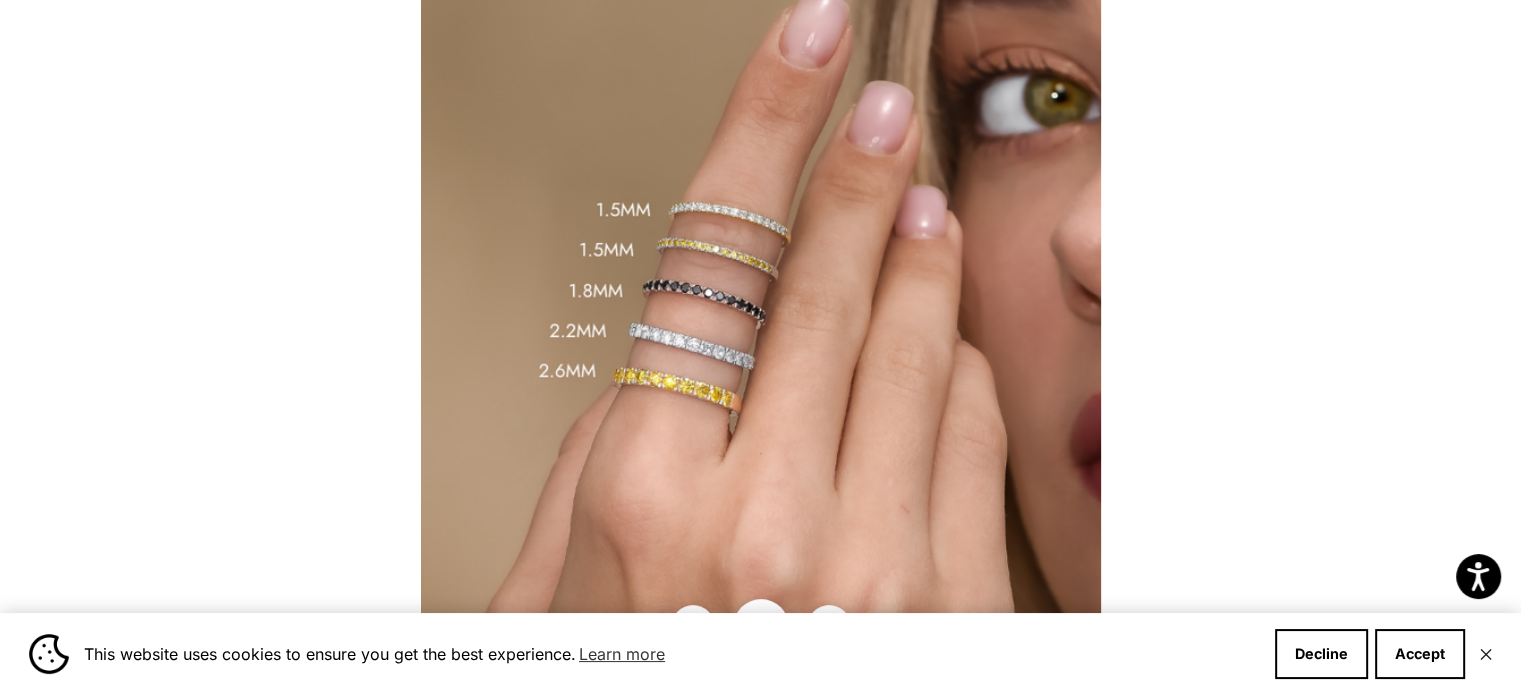 click at bounding box center [761, 358] 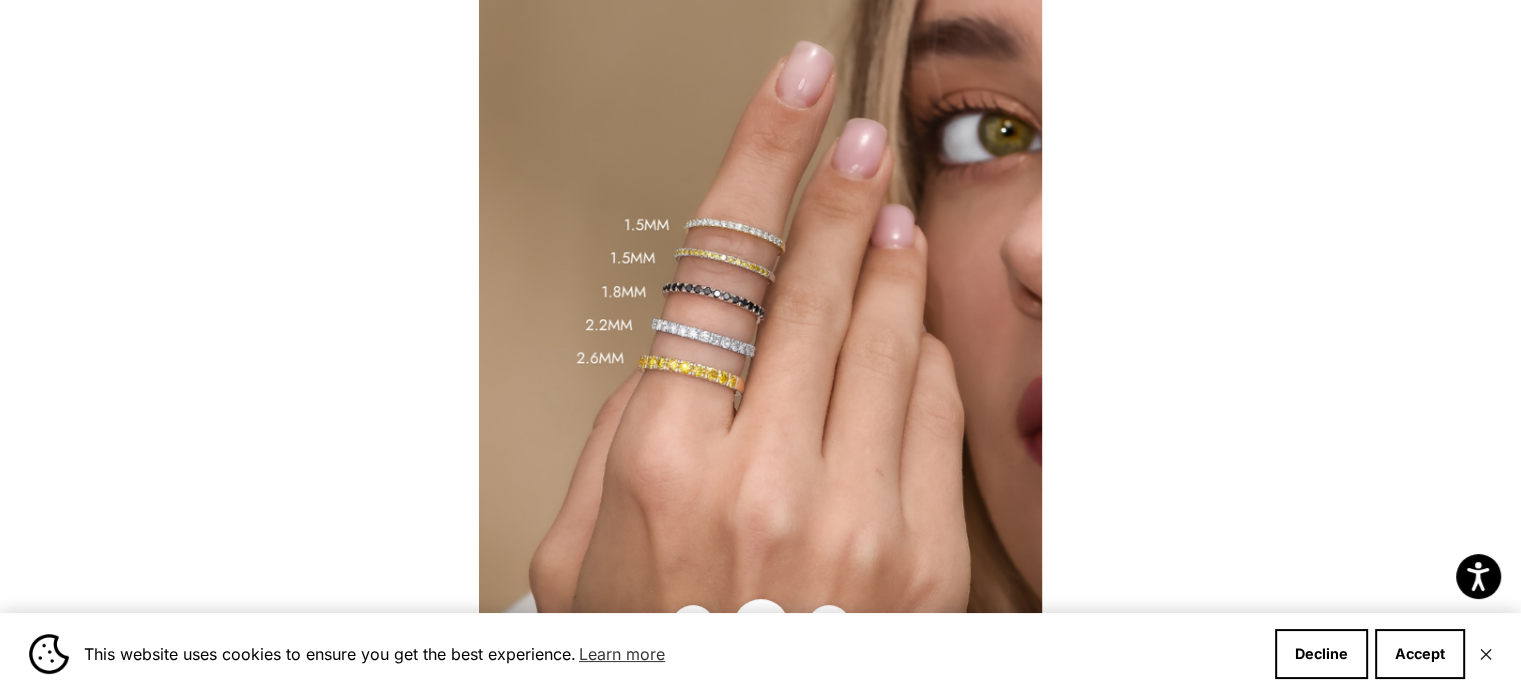 click at bounding box center [760, 347] 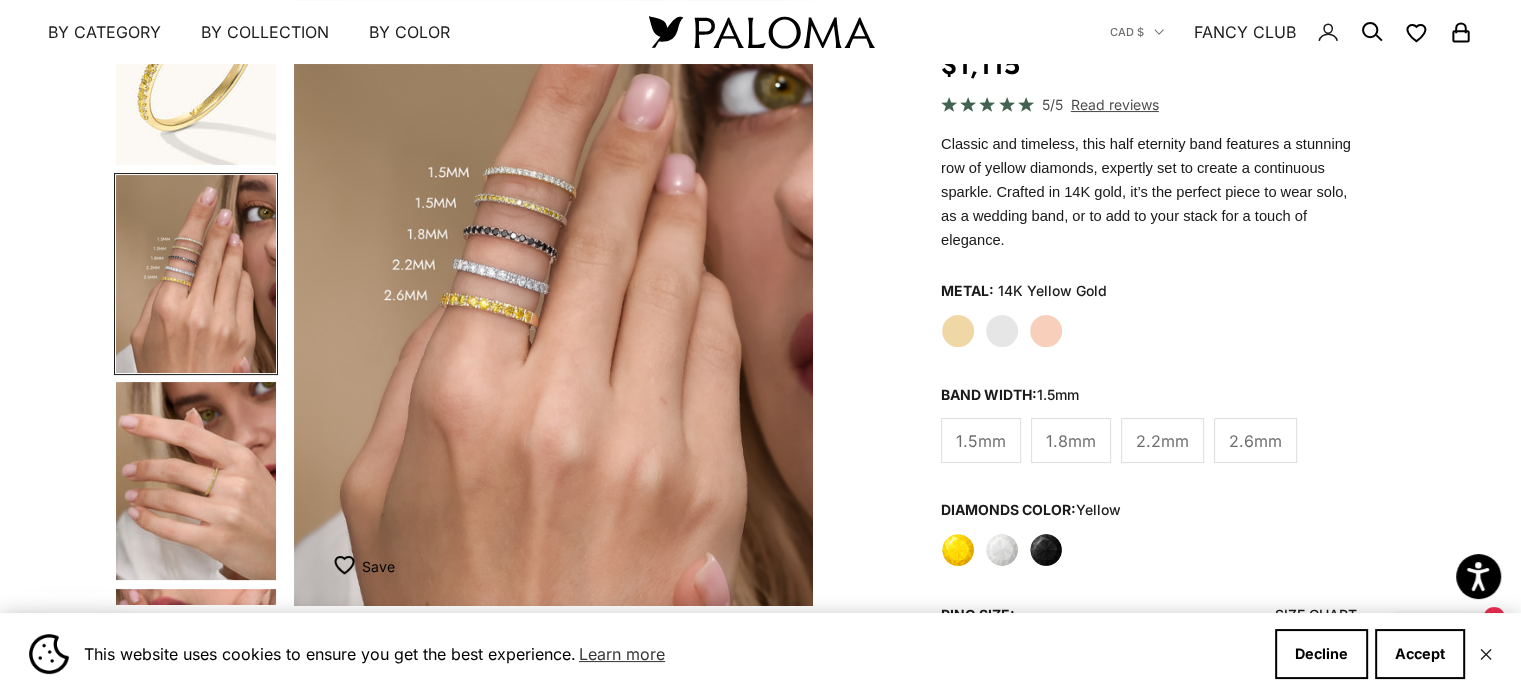 scroll, scrollTop: 240, scrollLeft: 0, axis: vertical 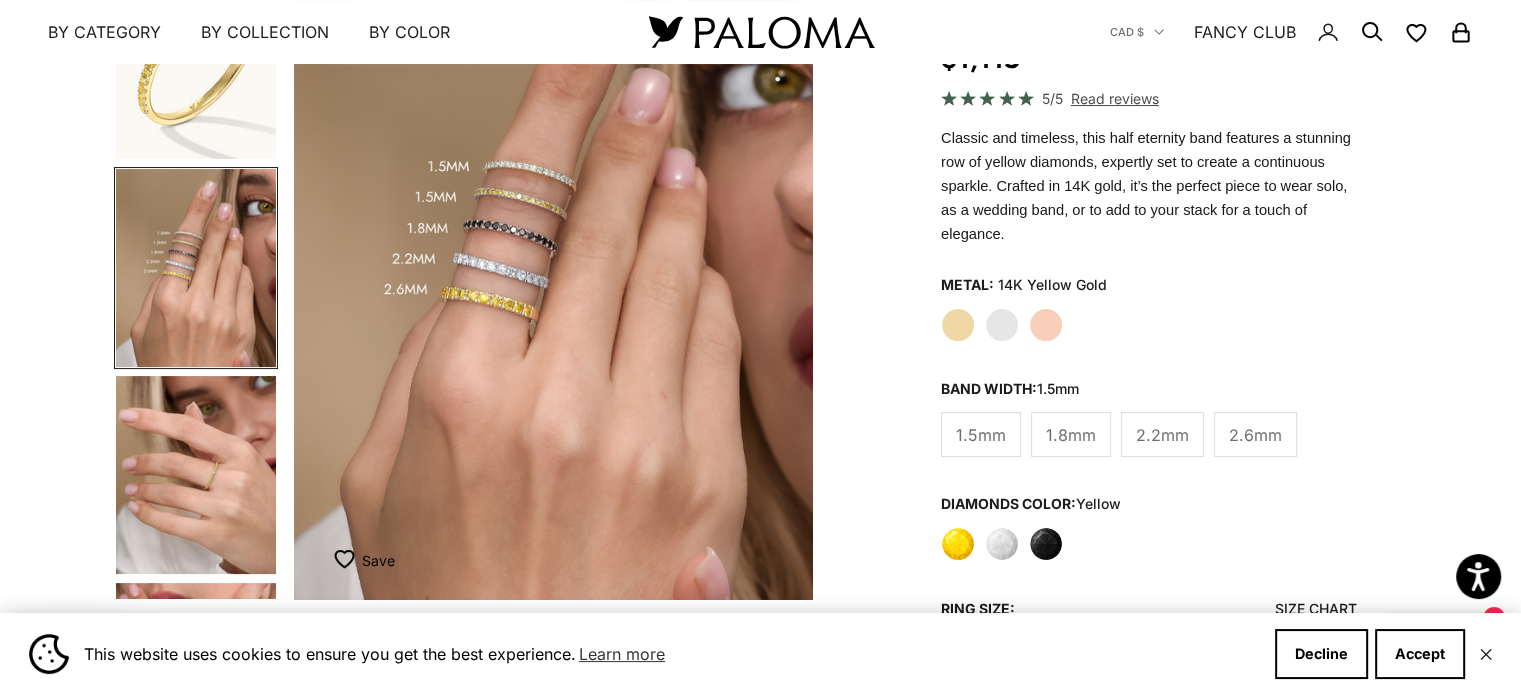 click on "1.8mm" 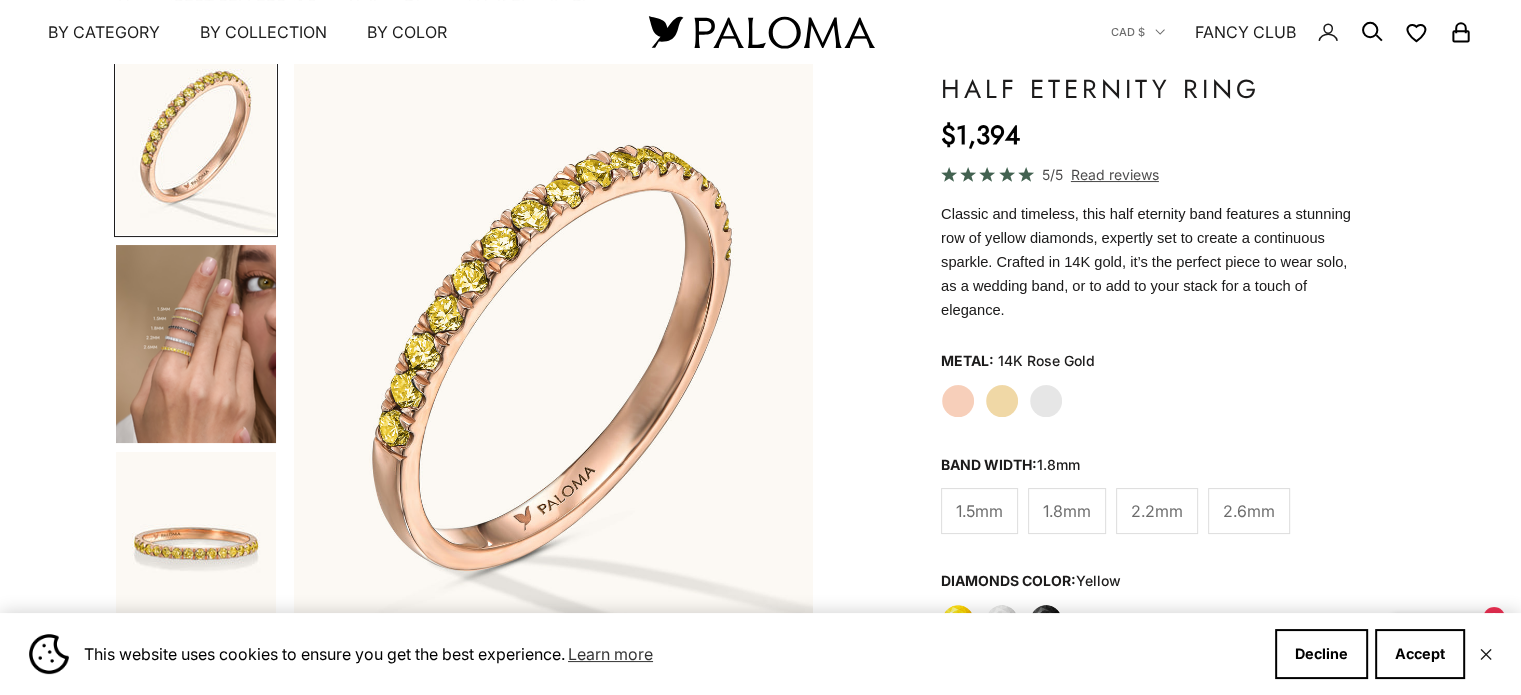 scroll, scrollTop: 164, scrollLeft: 0, axis: vertical 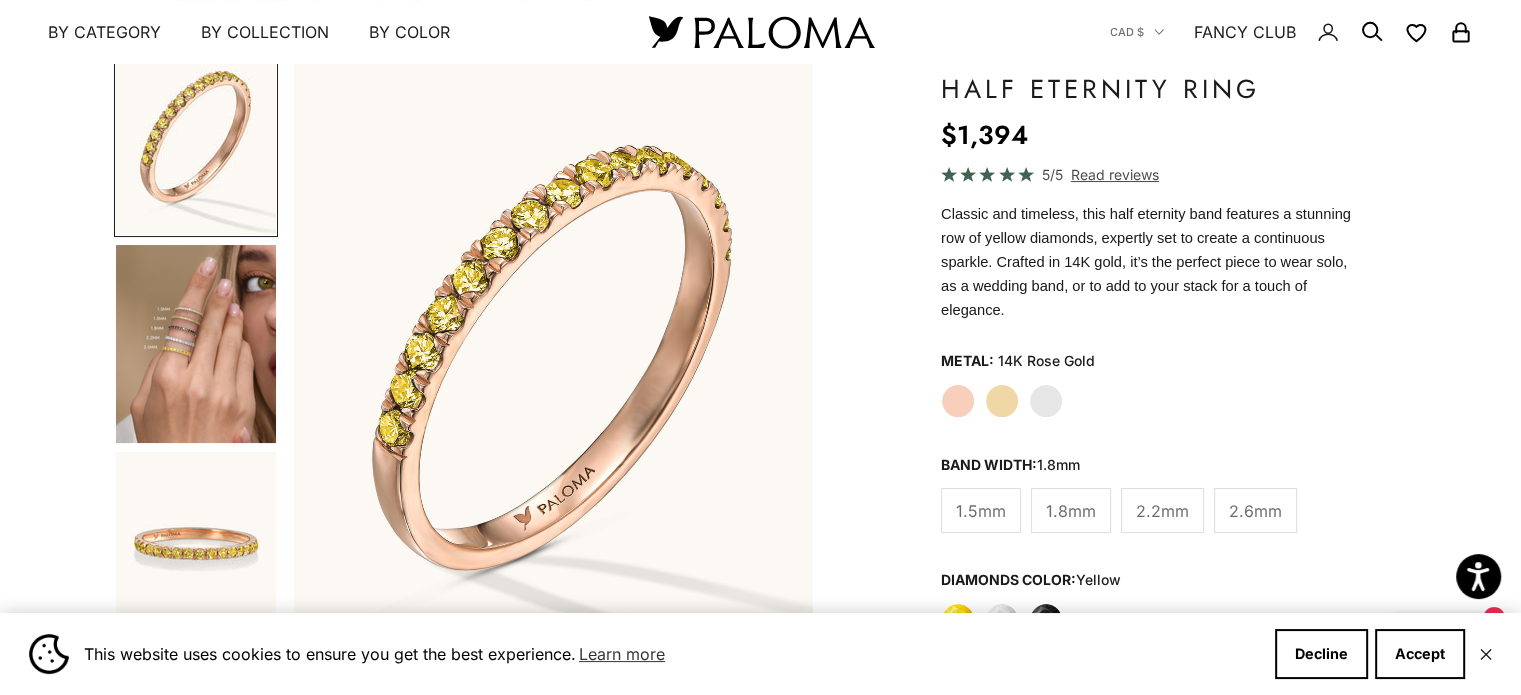 click on "Yellow" 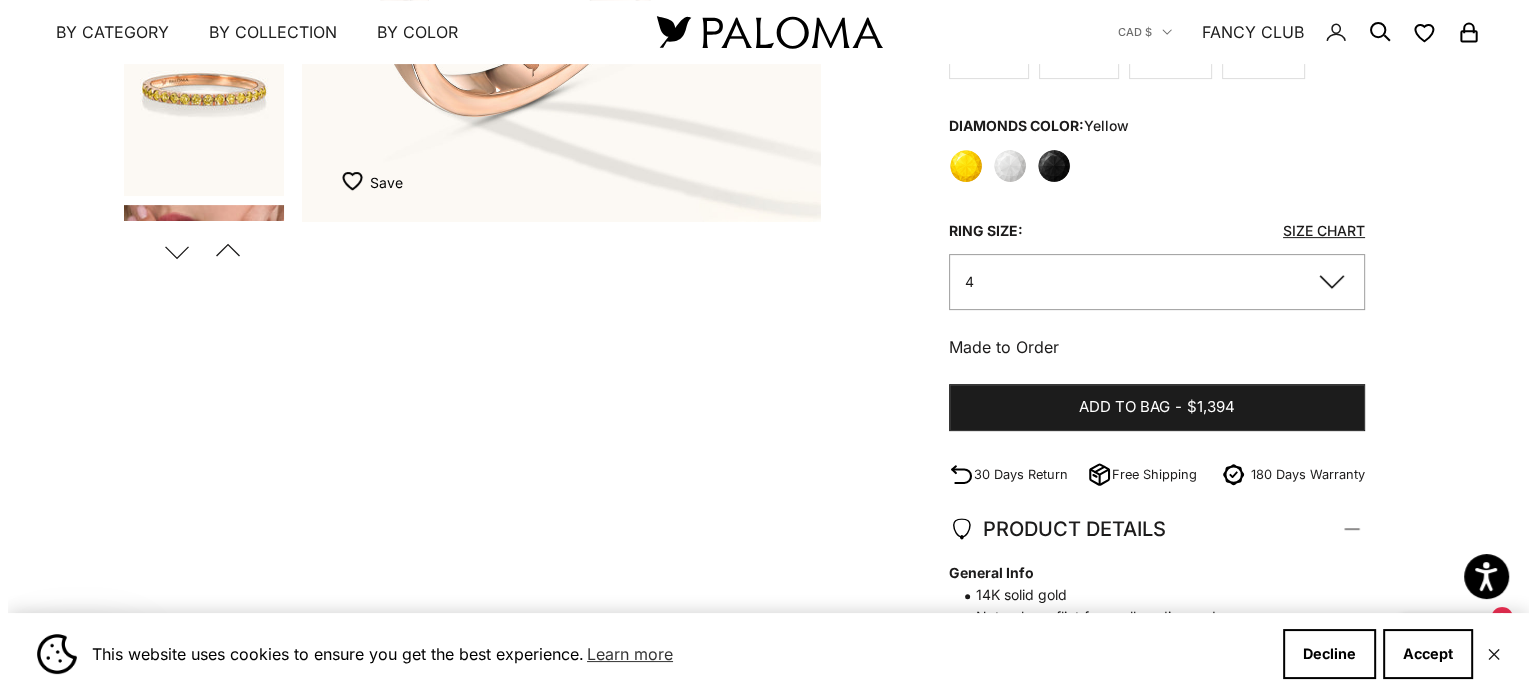 scroll, scrollTop: 619, scrollLeft: 0, axis: vertical 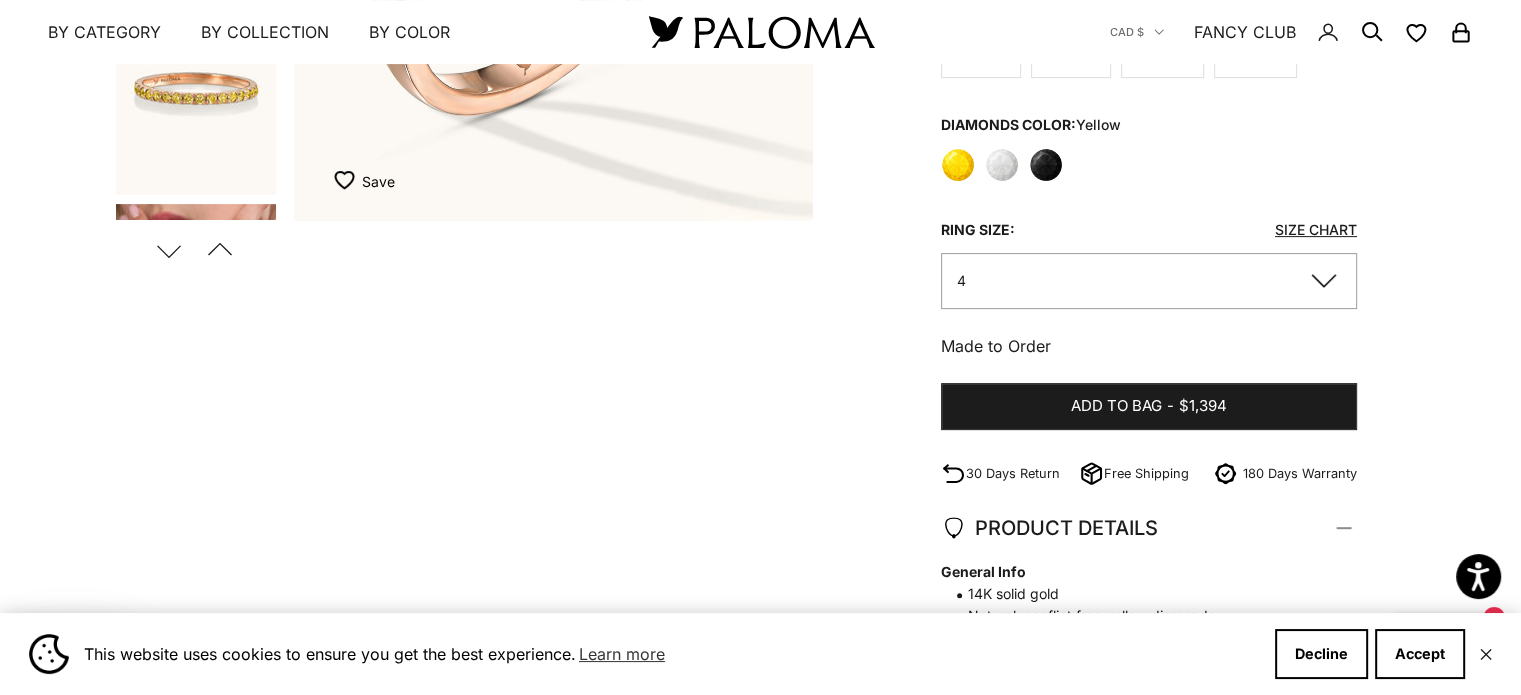click on "4" 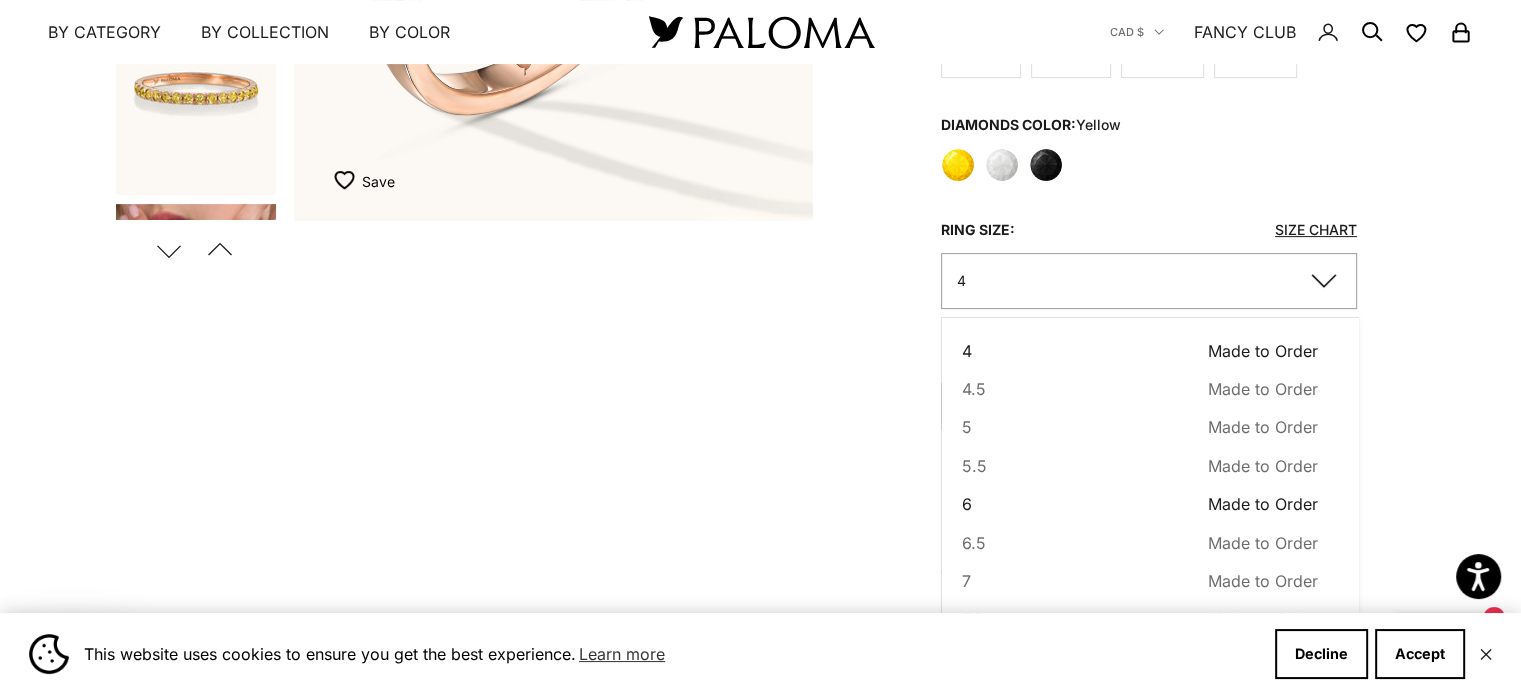 click on "6 Made to Order Sold out" at bounding box center (1140, 504) 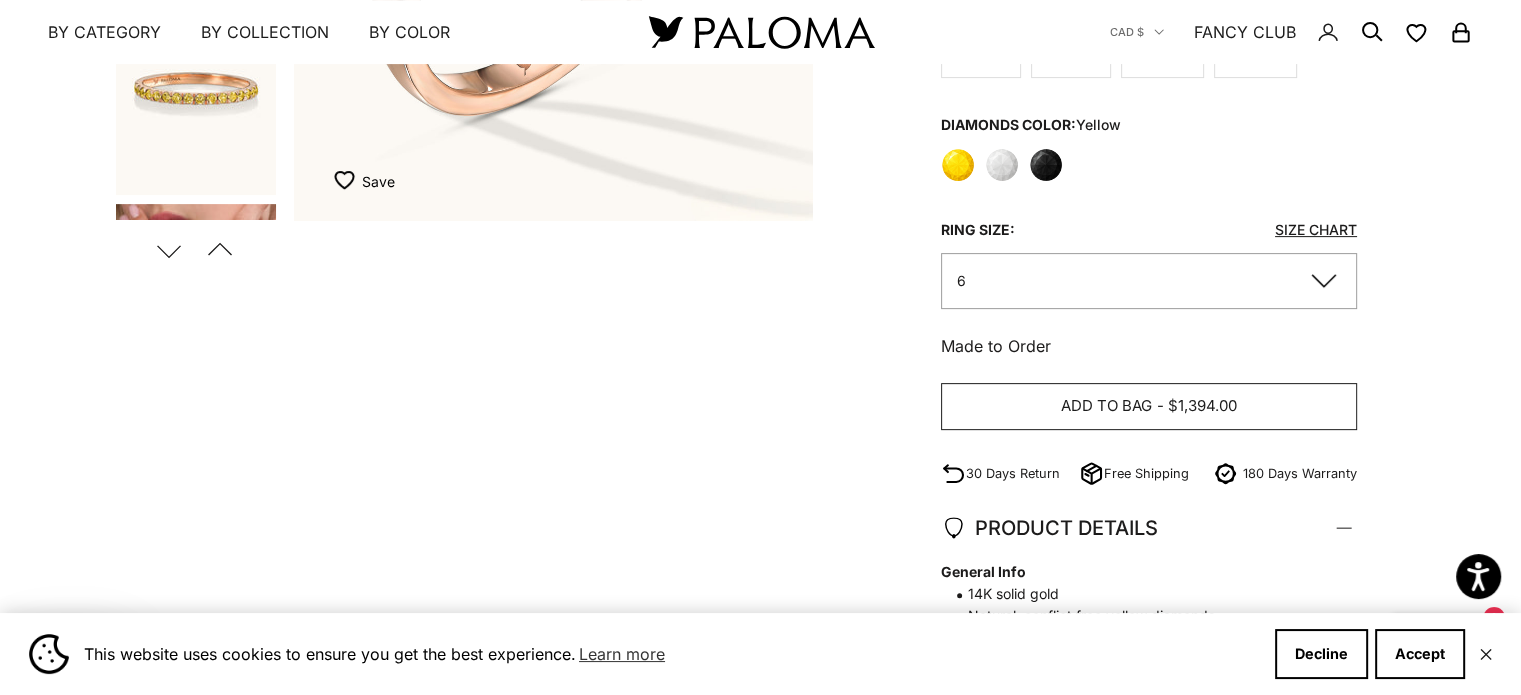 click on "Add to bag  -  $1,394.00" at bounding box center (1149, 407) 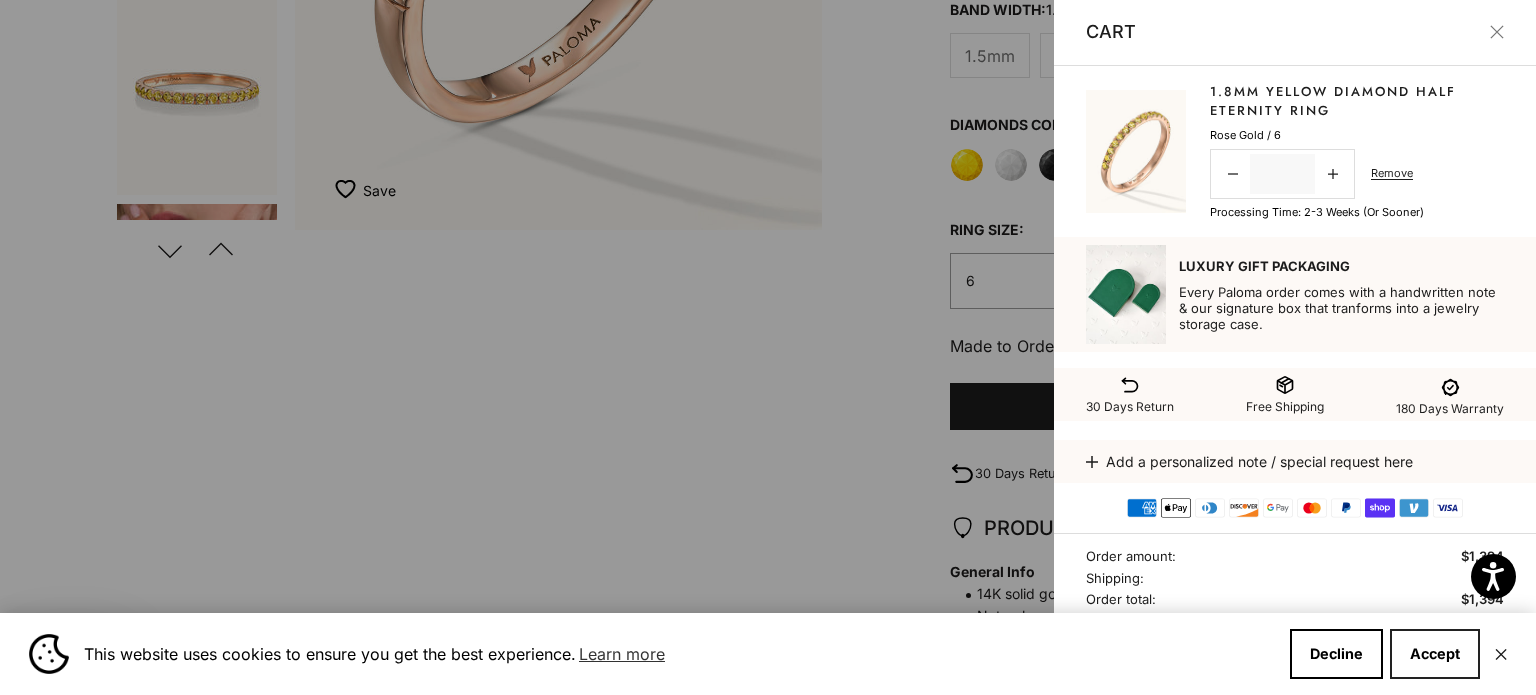 click on "Accept" at bounding box center (1435, 654) 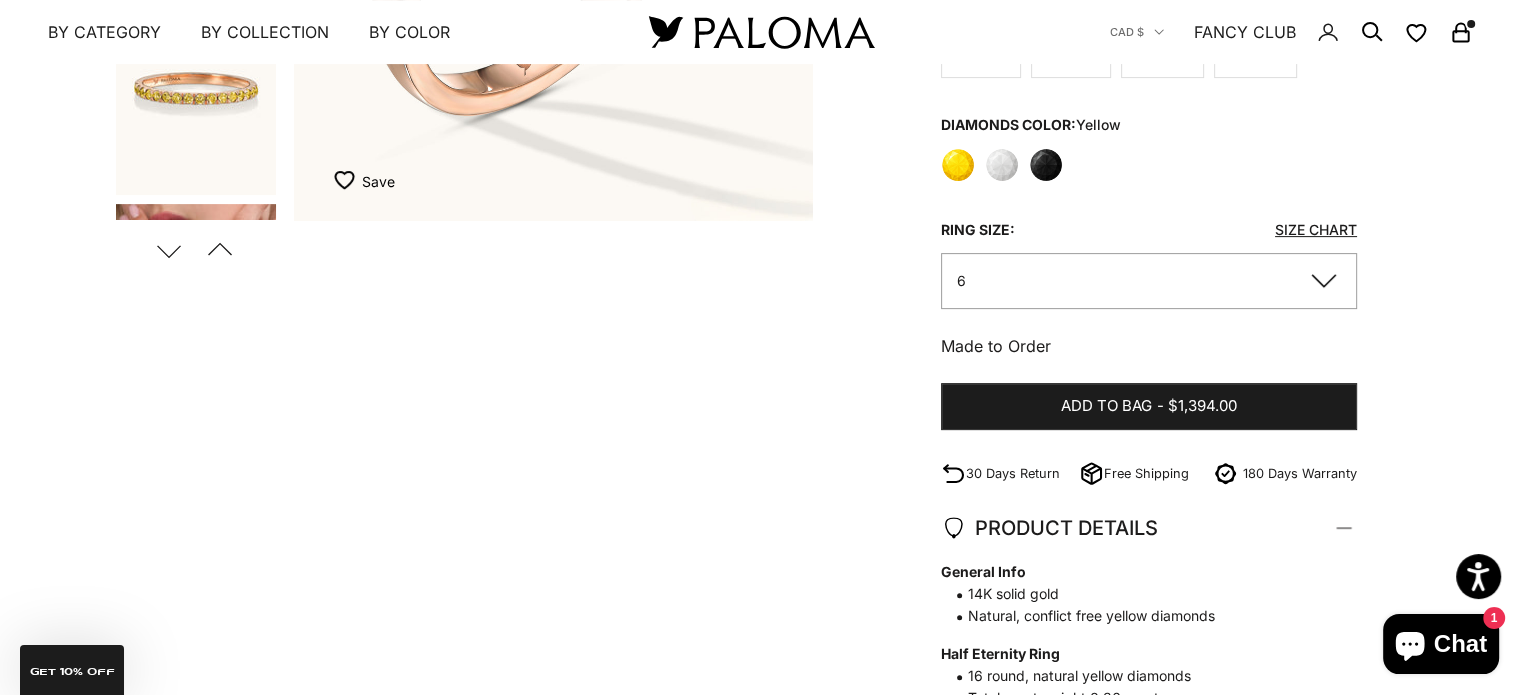 click 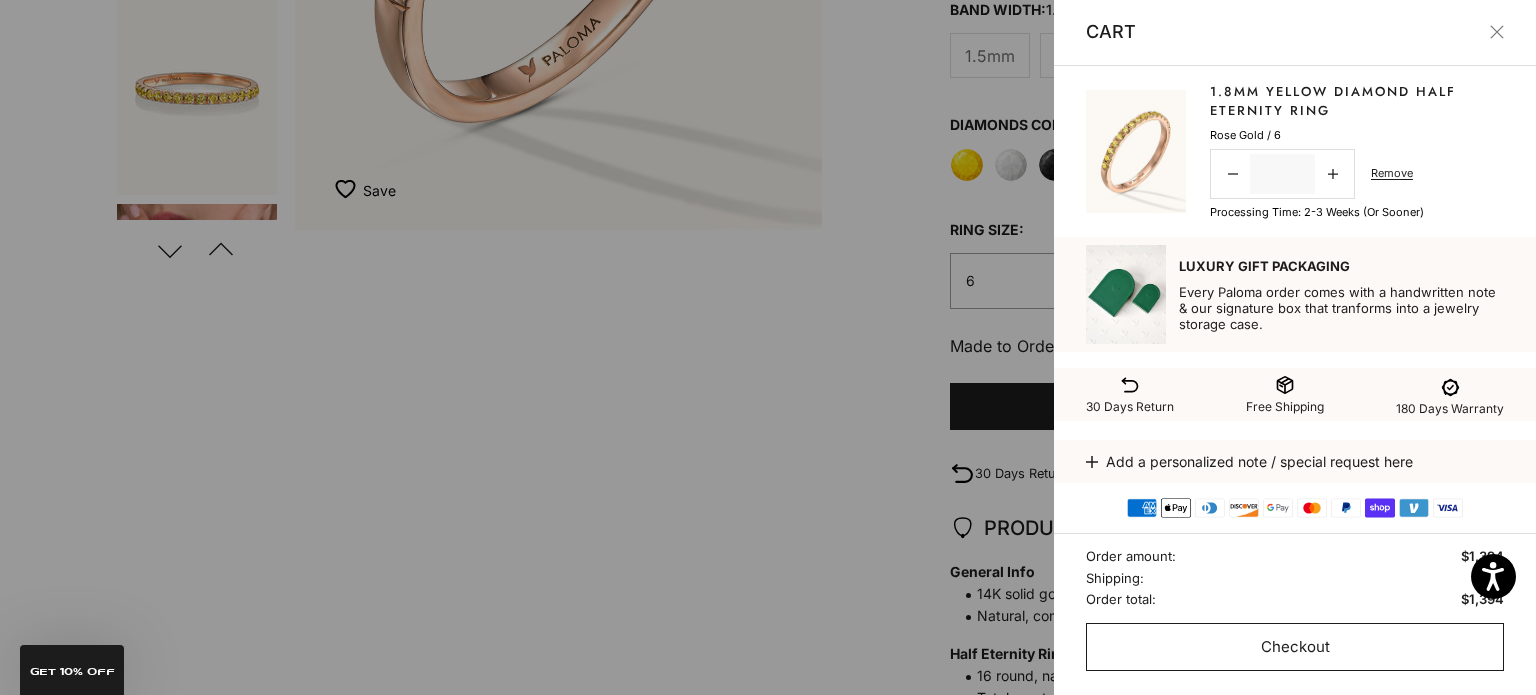 click on "Checkout" at bounding box center (1295, 647) 